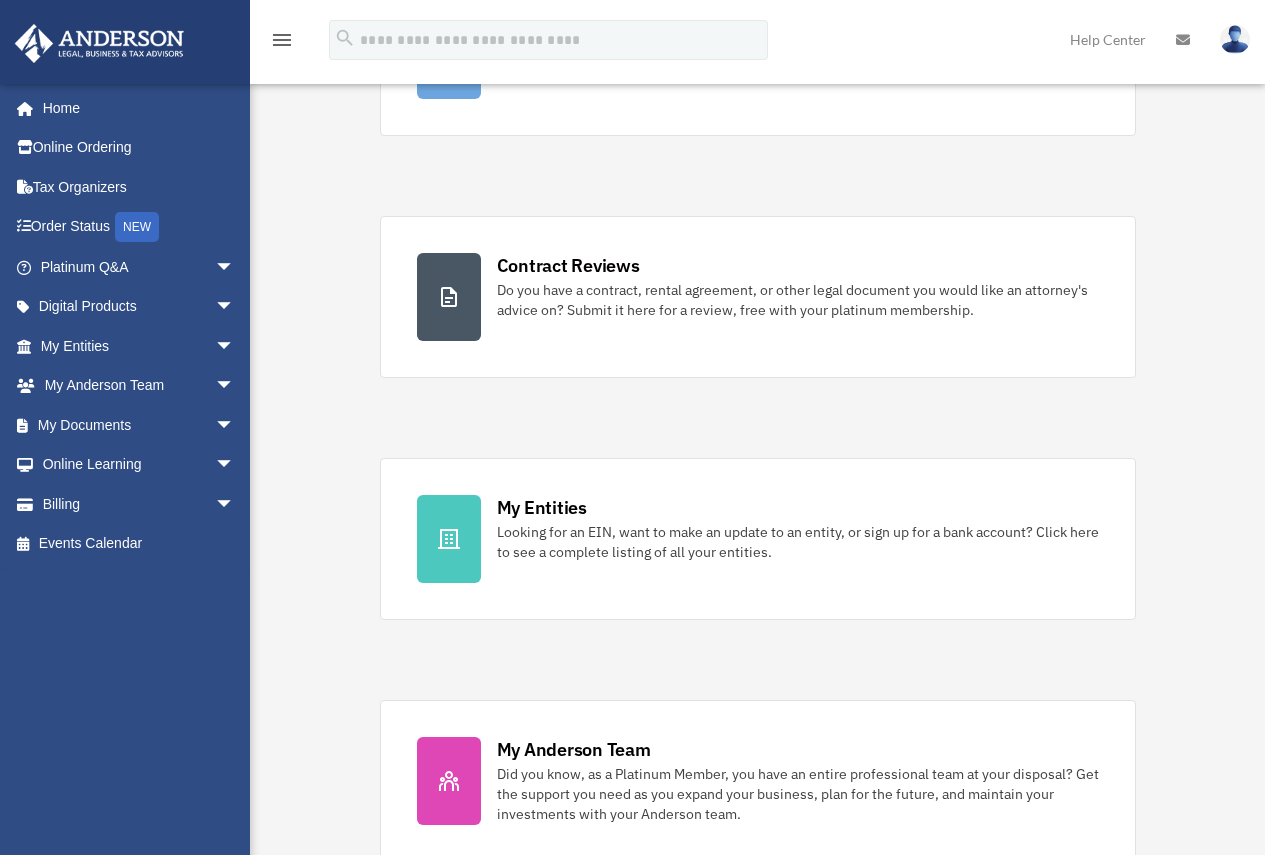 scroll, scrollTop: 300, scrollLeft: 0, axis: vertical 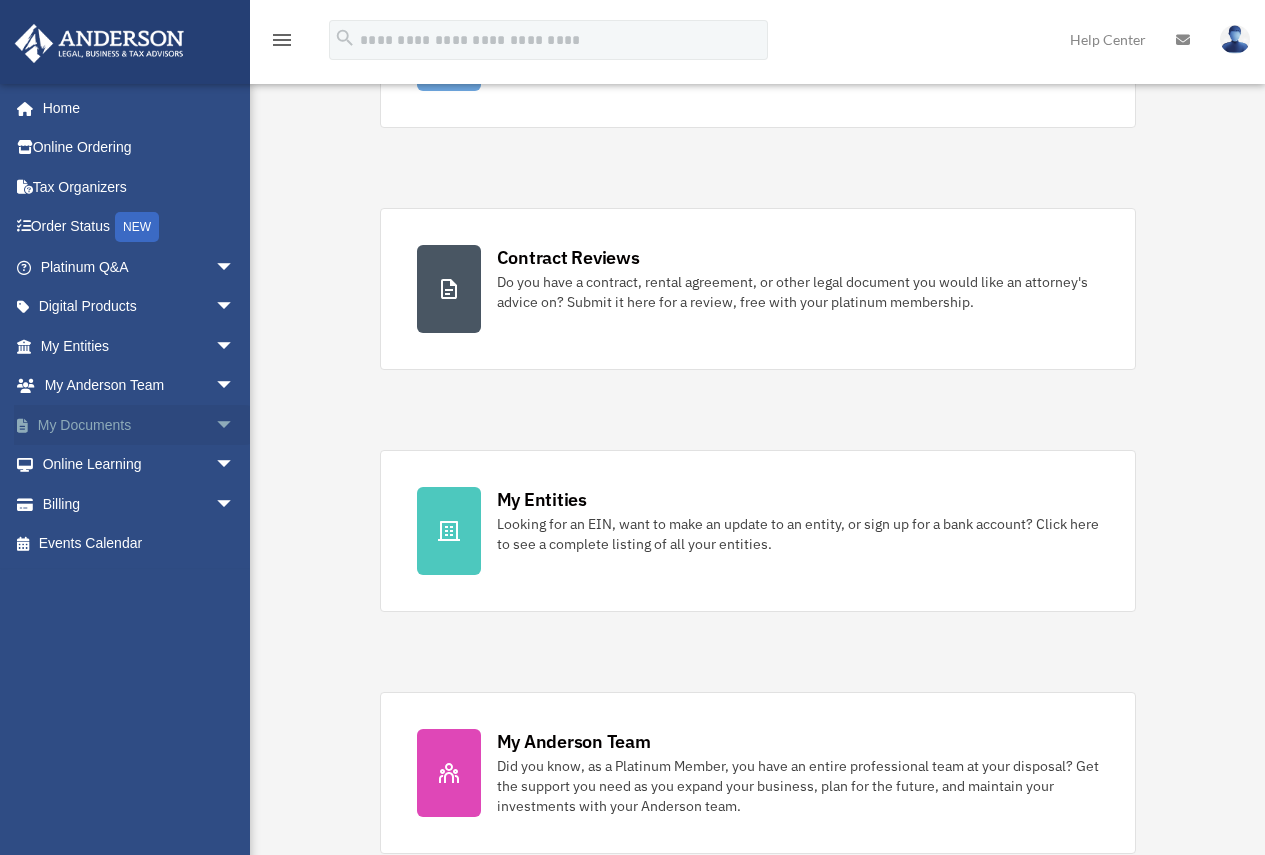 click on "arrow_drop_down" at bounding box center [235, 425] 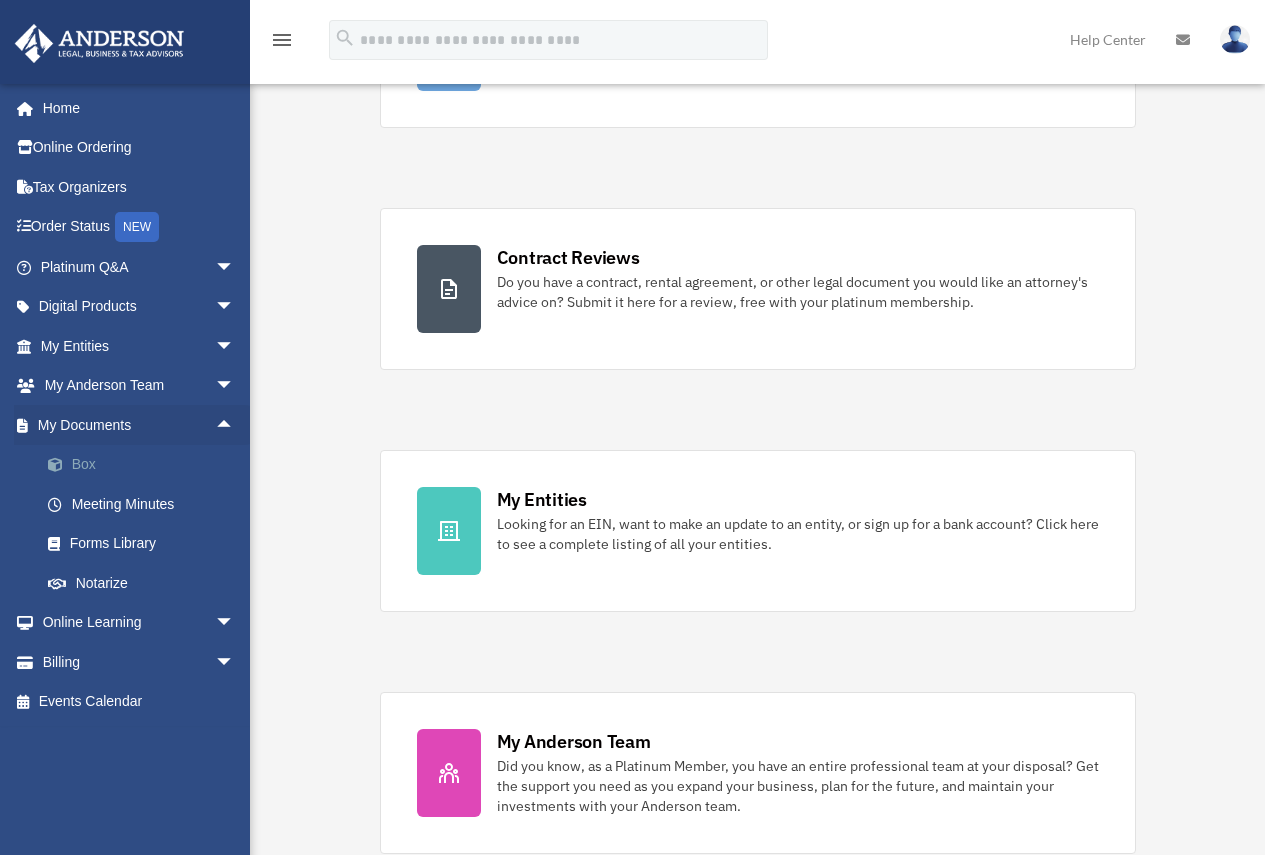 click on "Box" at bounding box center [146, 465] 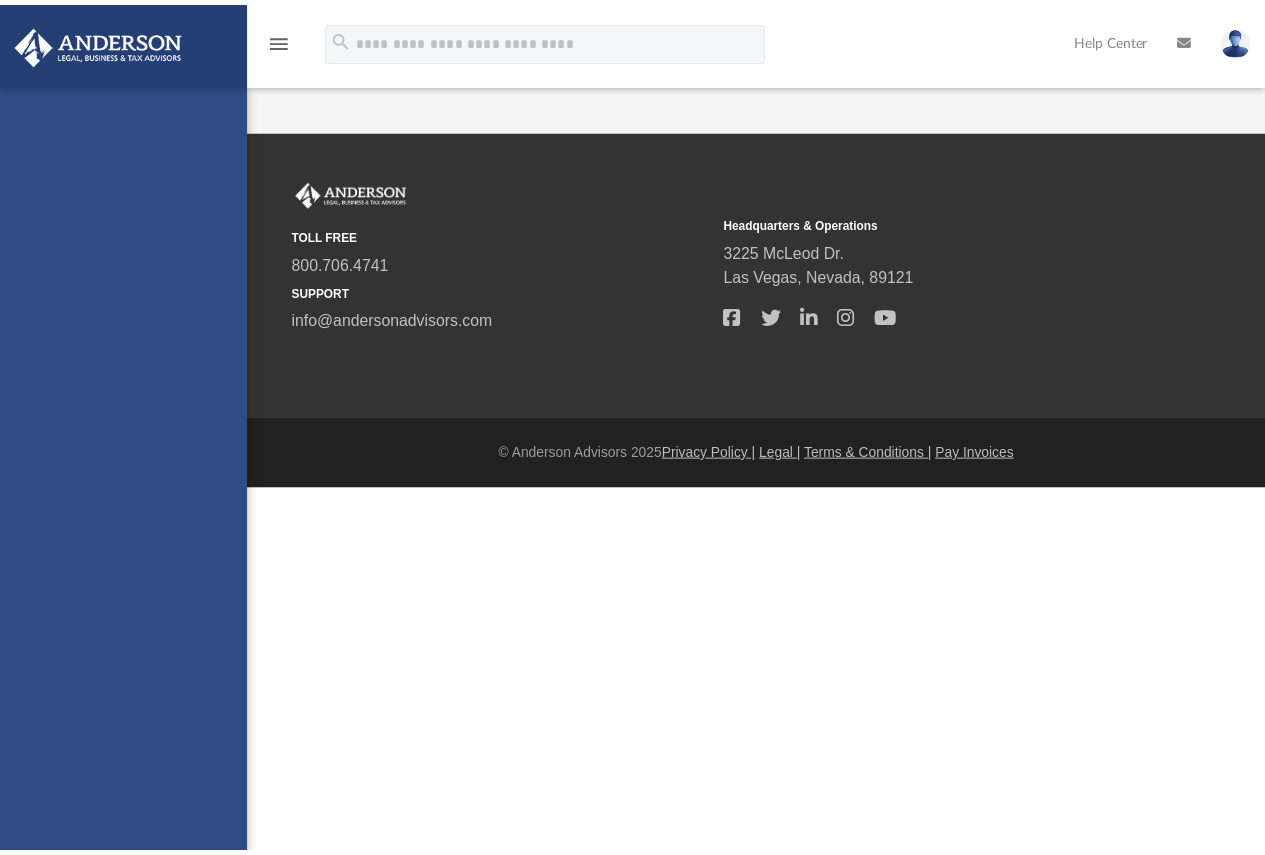 scroll, scrollTop: 0, scrollLeft: 0, axis: both 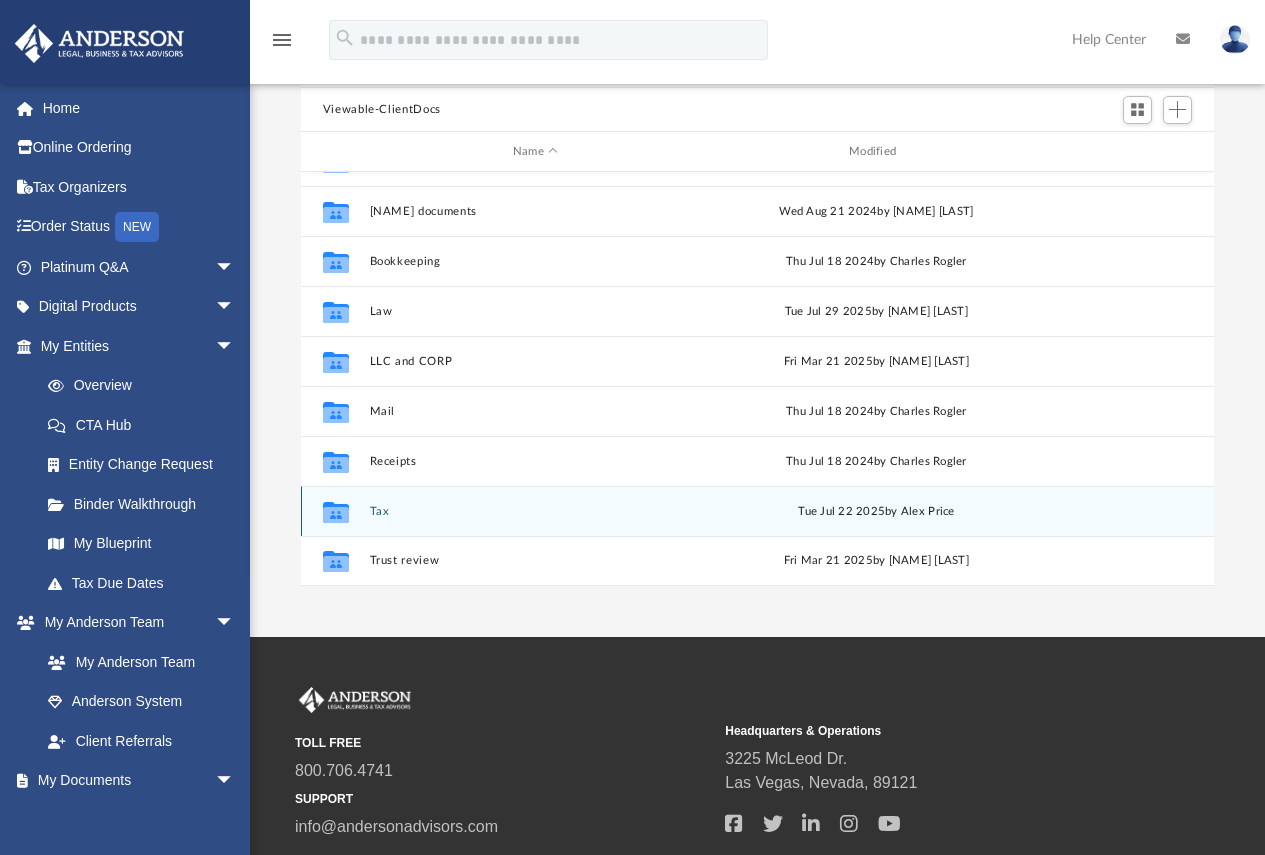 click on "Tax" at bounding box center [535, 511] 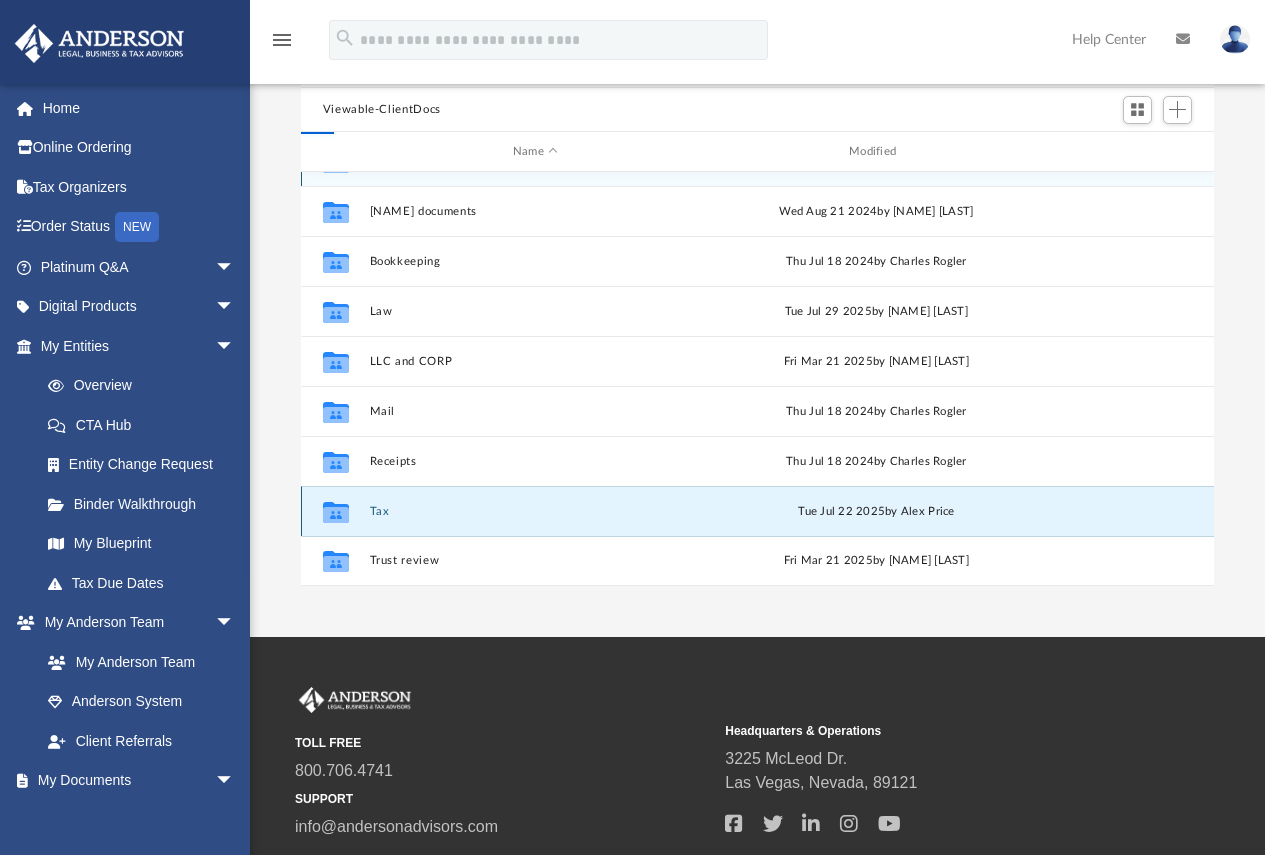 scroll, scrollTop: 0, scrollLeft: 0, axis: both 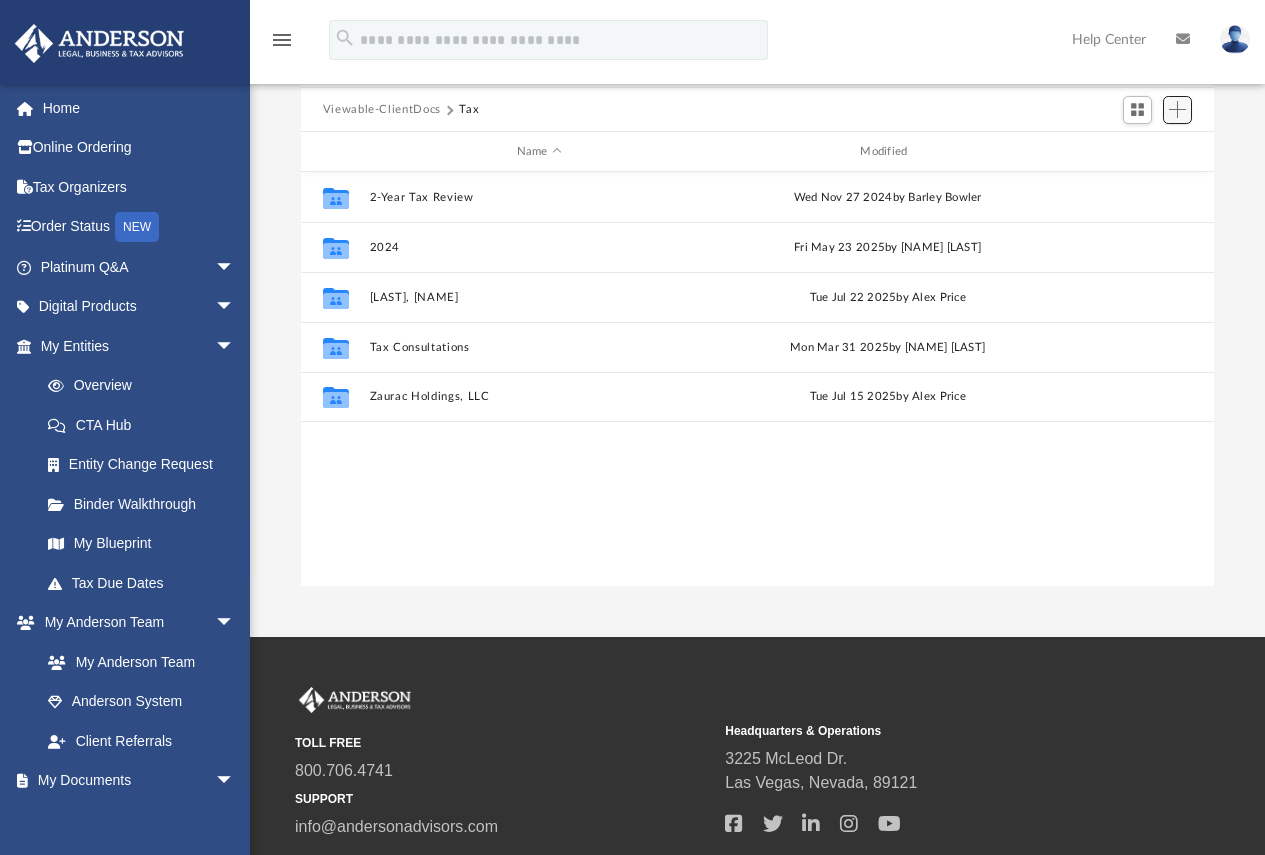 click at bounding box center [1177, 109] 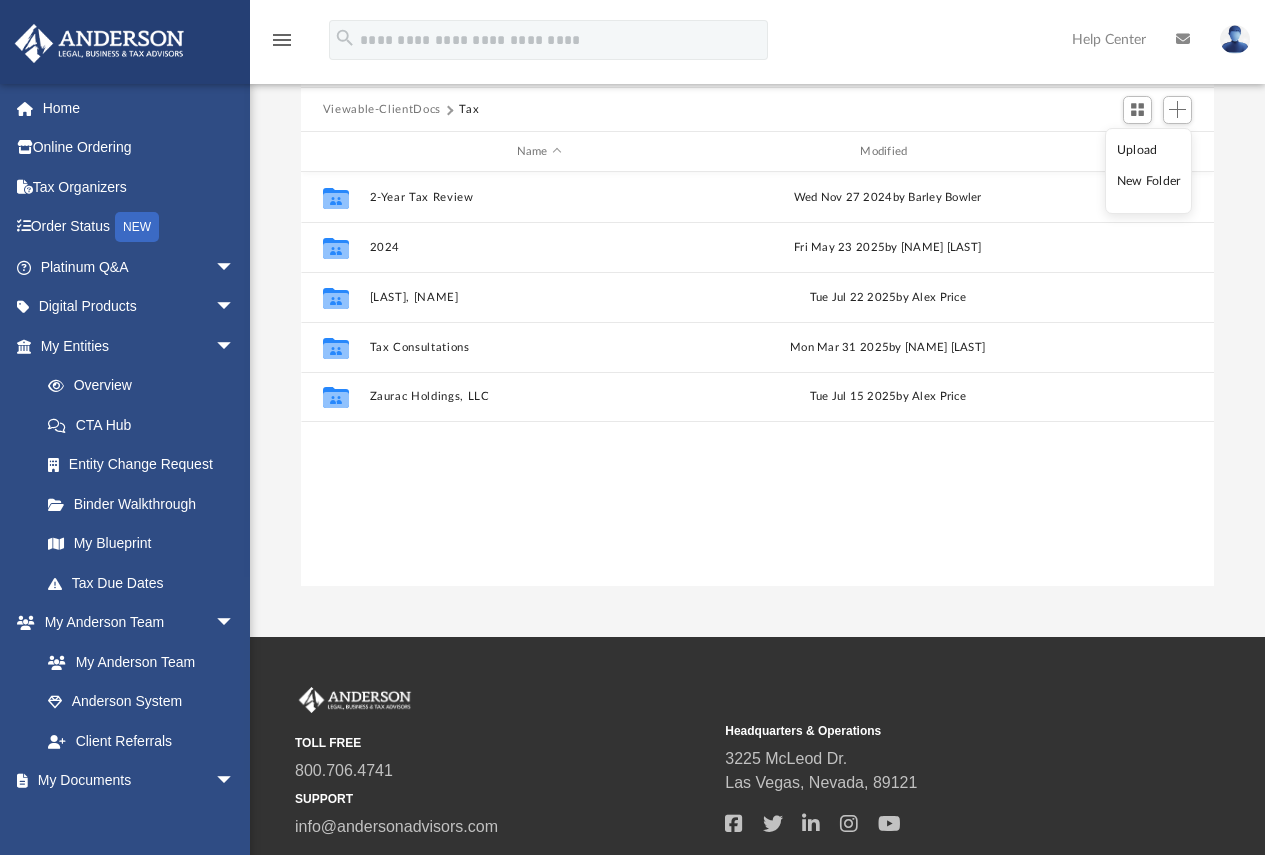 click on "New Folder" at bounding box center (1149, 181) 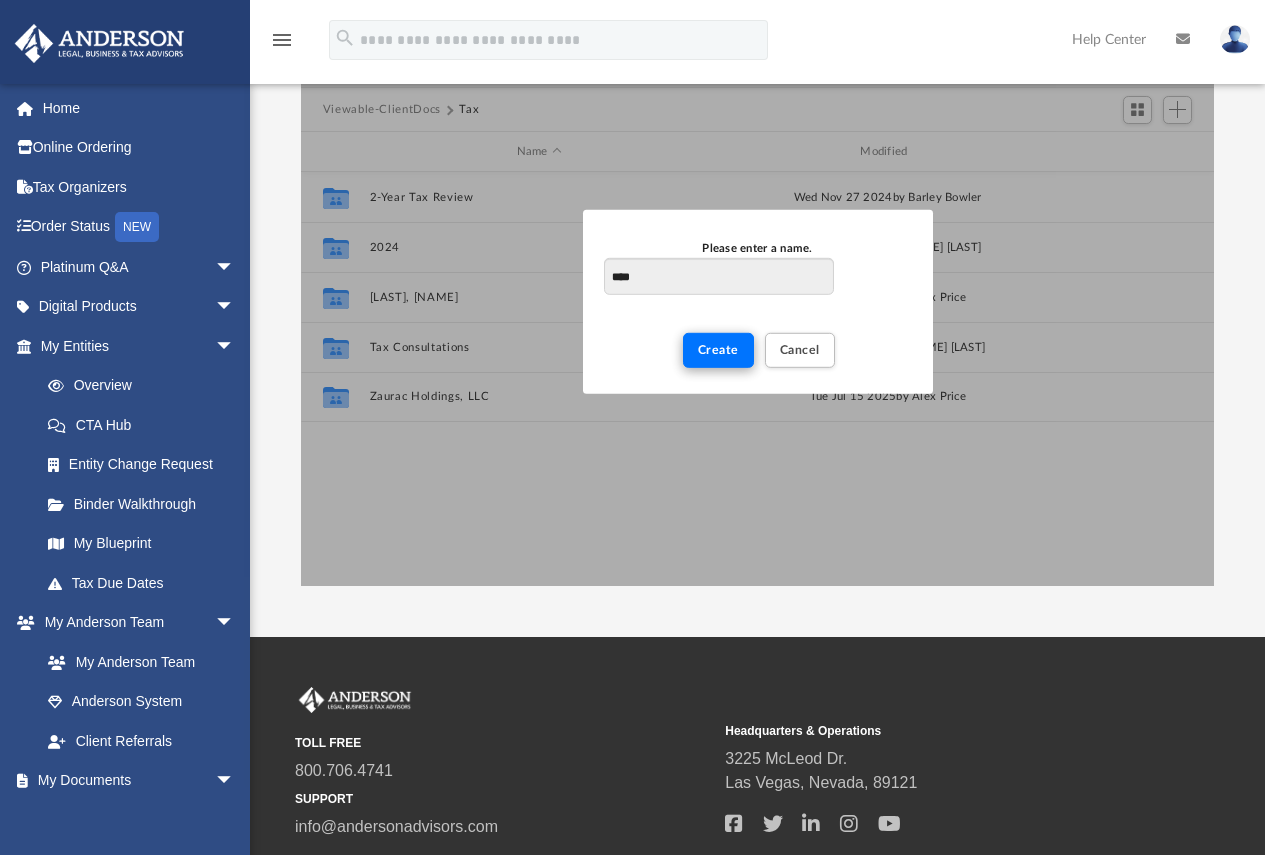 type on "****" 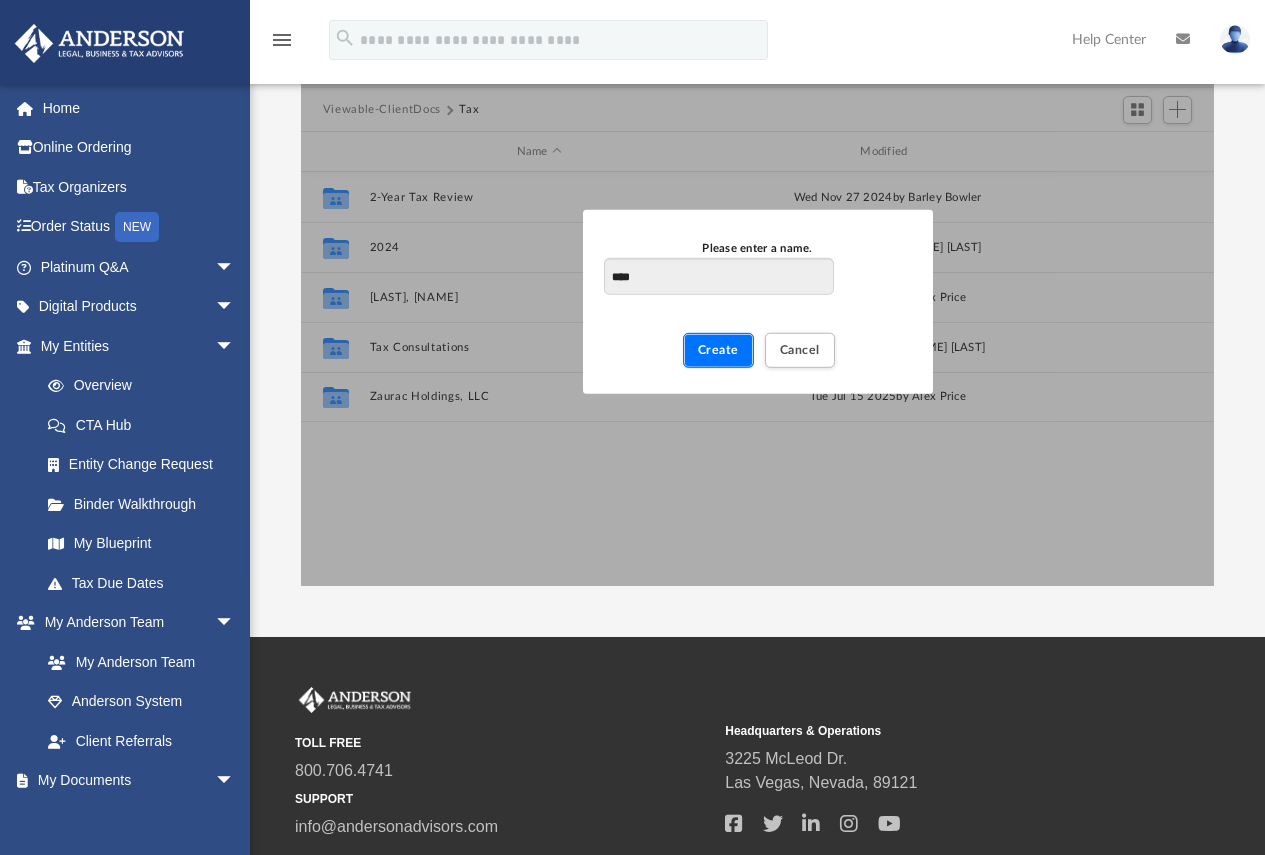 click on "Create" at bounding box center (718, 350) 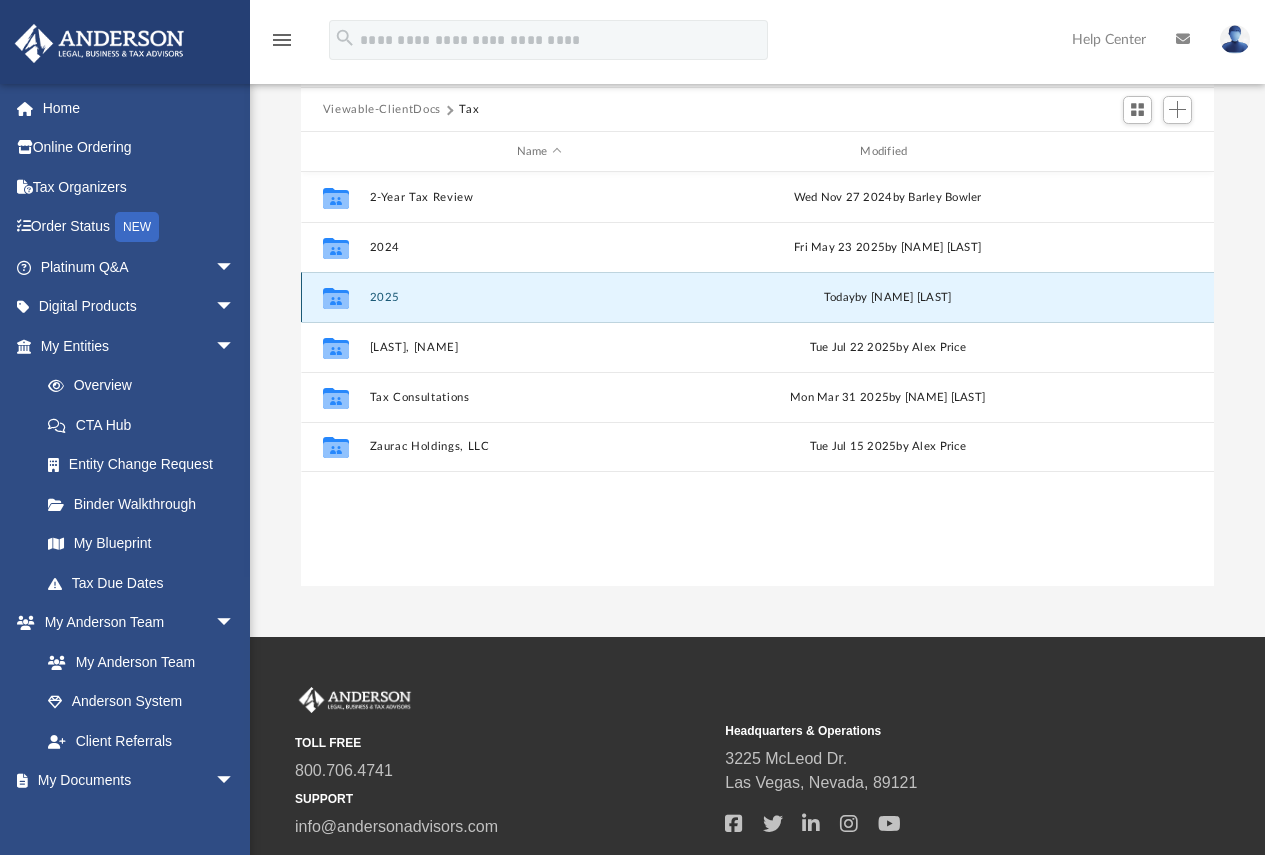 click on "2025" at bounding box center (539, 297) 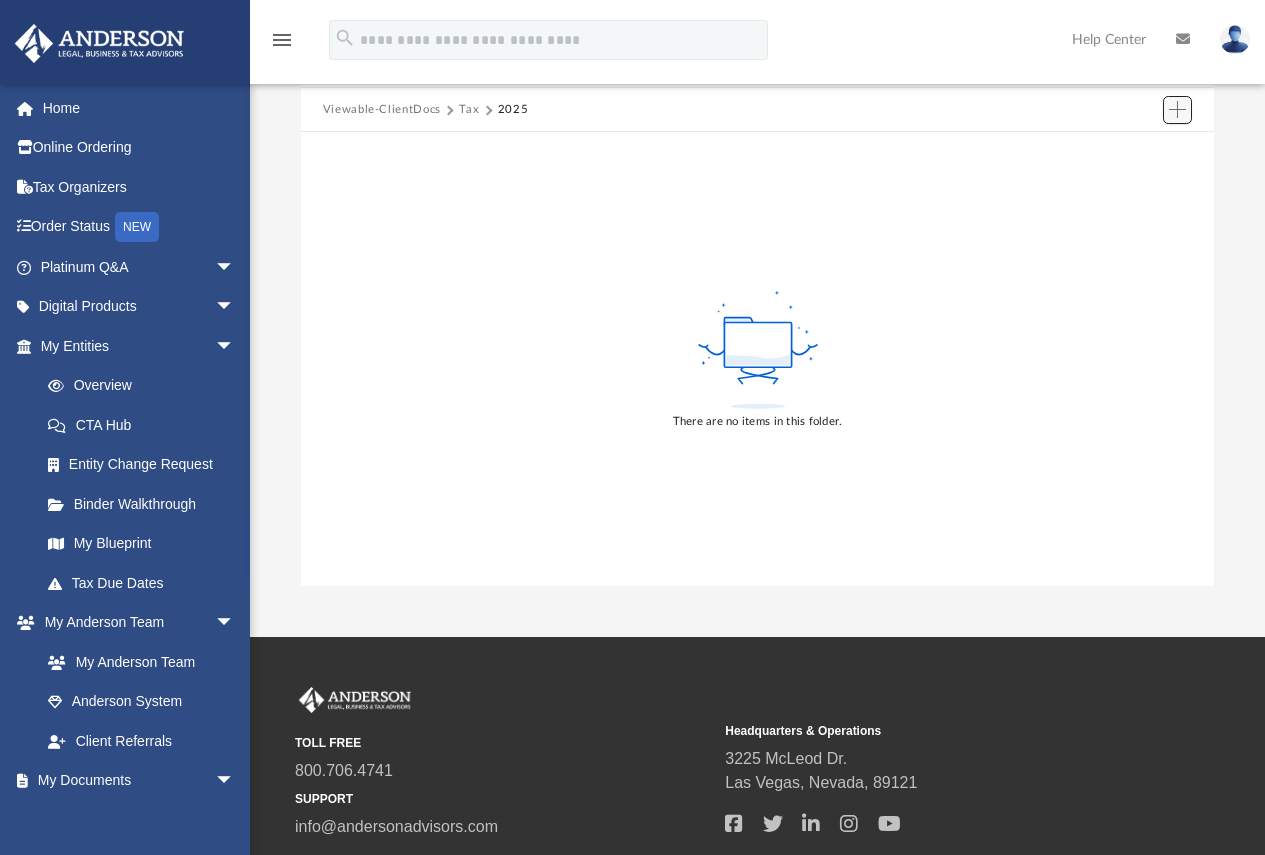 click at bounding box center (1177, 109) 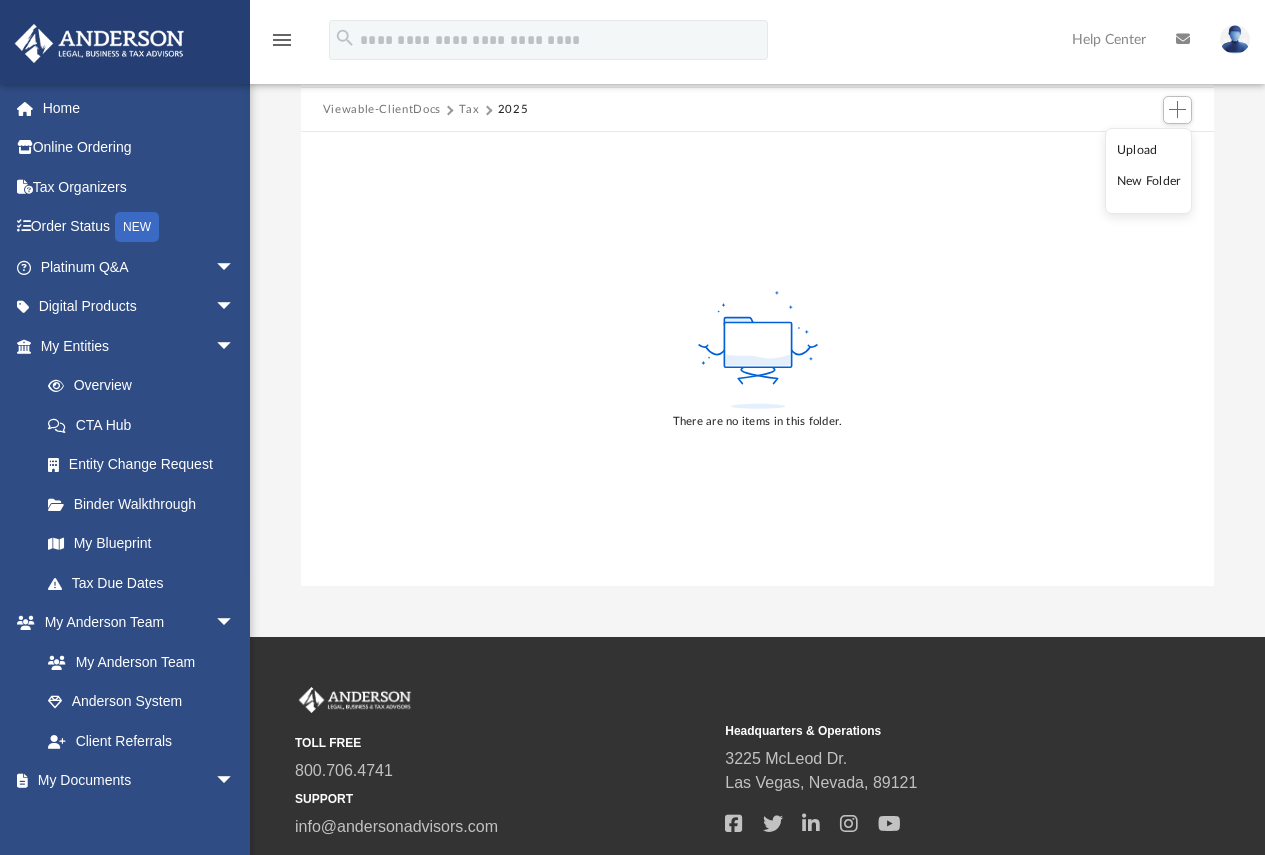 click on "New Folder" at bounding box center [1149, 181] 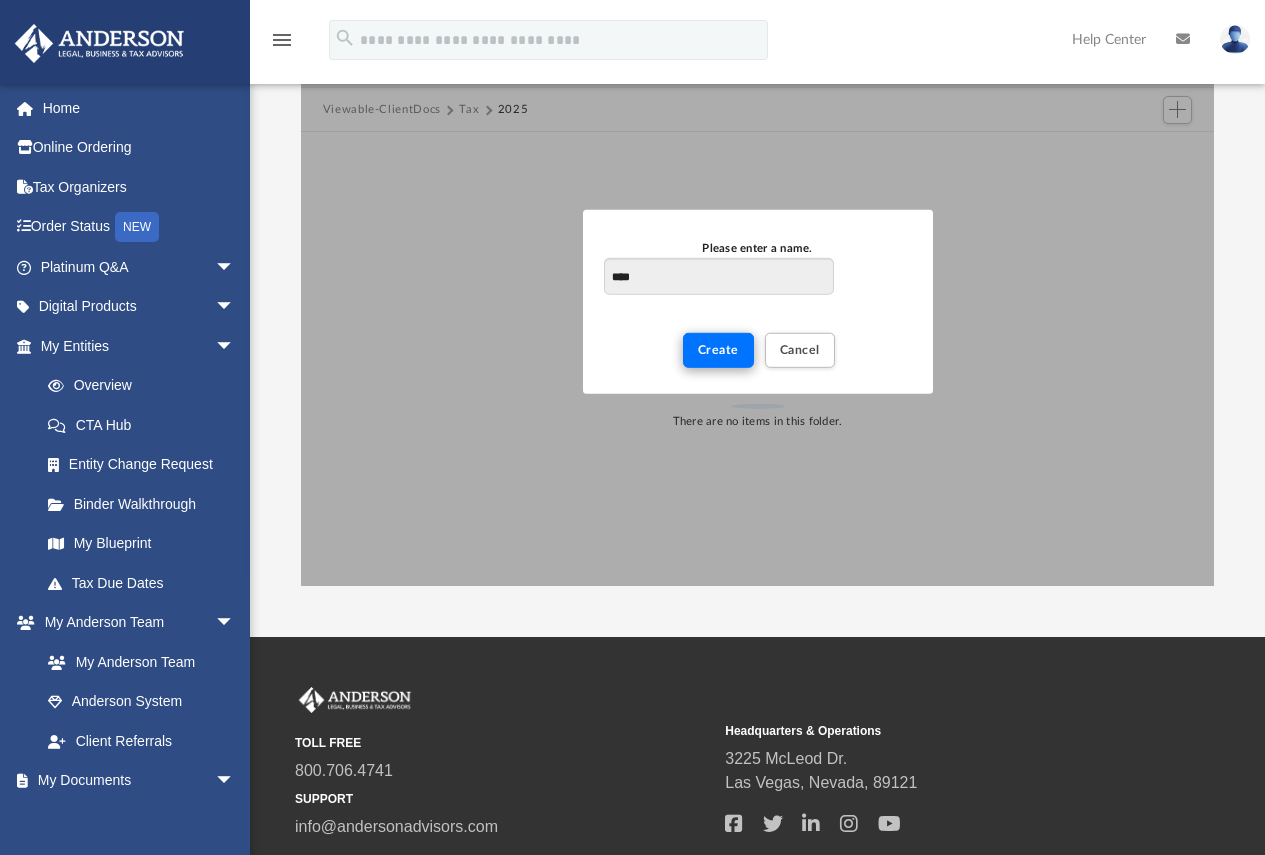 type on "****" 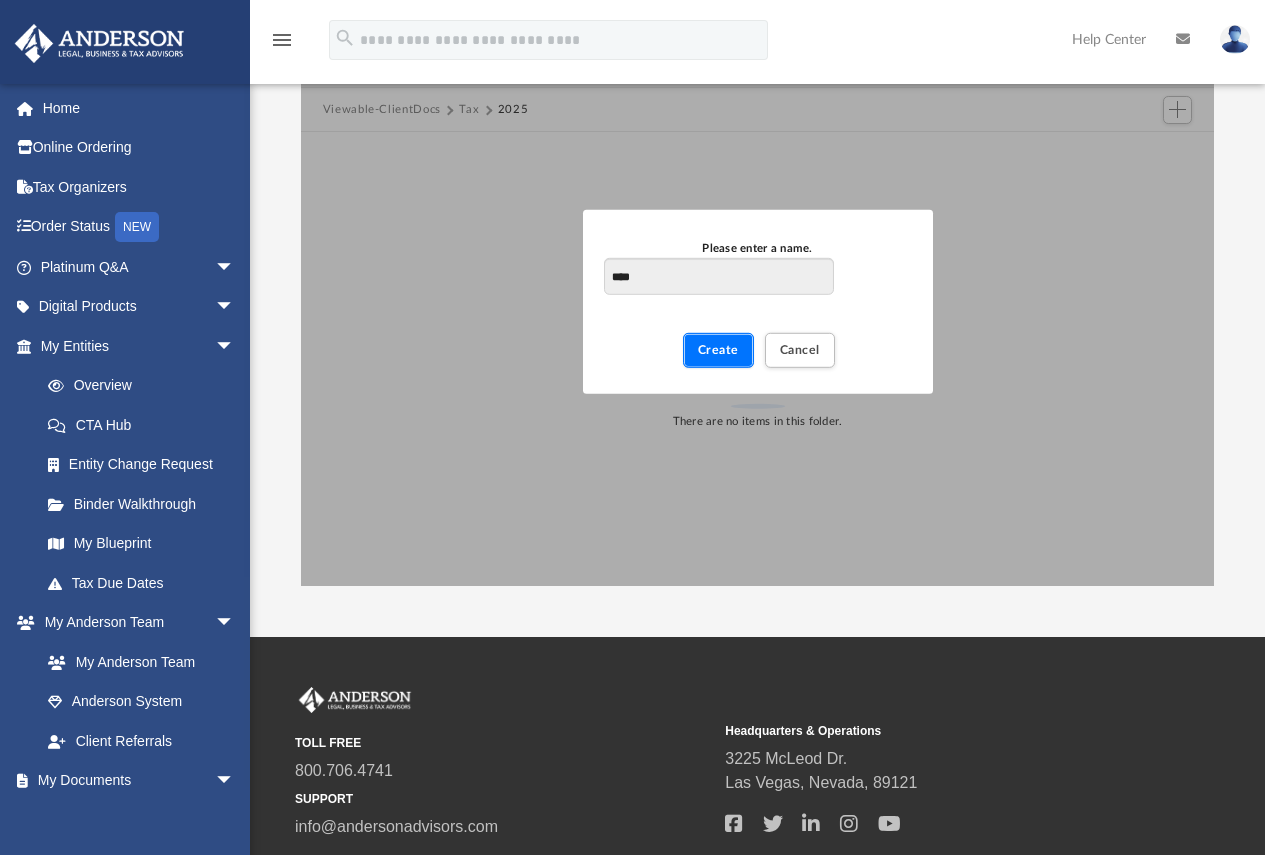 click on "Create" at bounding box center [718, 350] 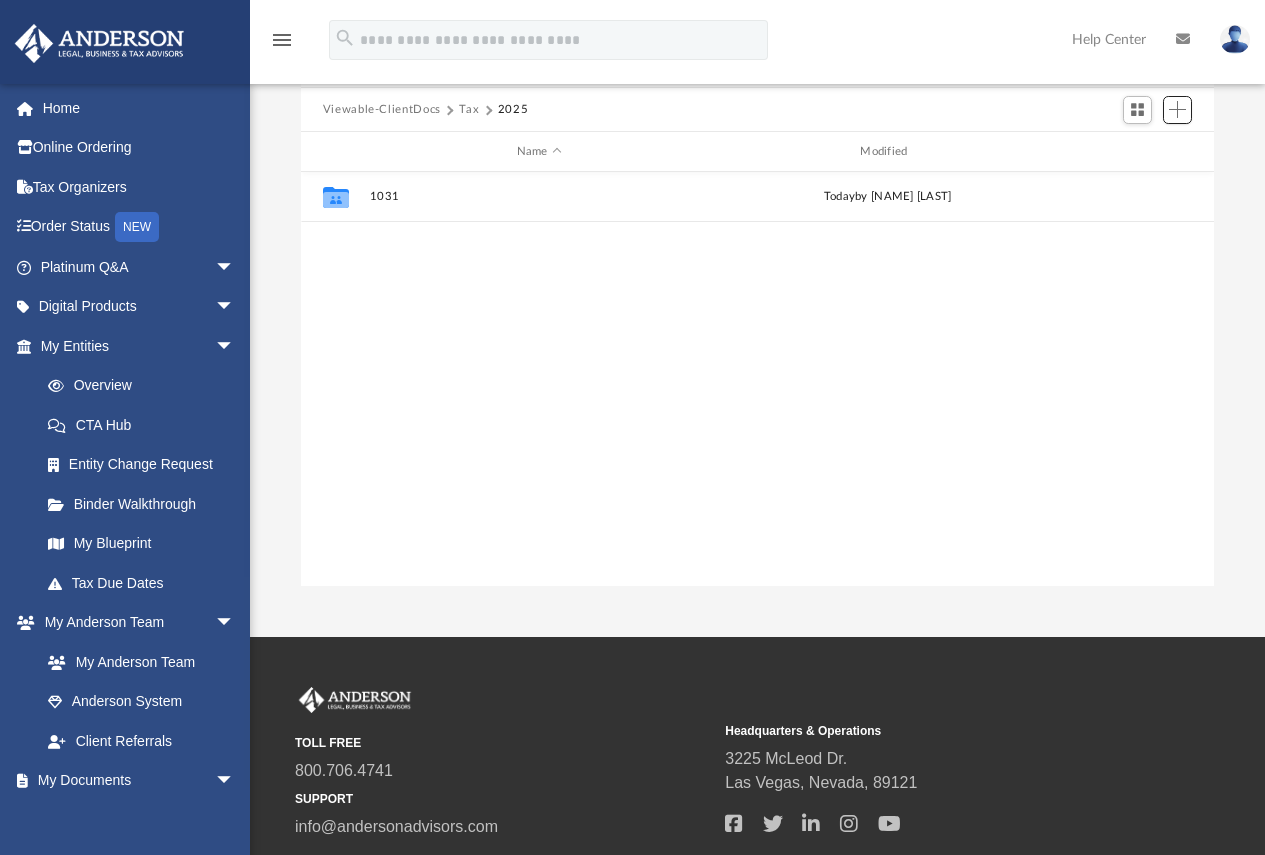 scroll, scrollTop: 16, scrollLeft: 16, axis: both 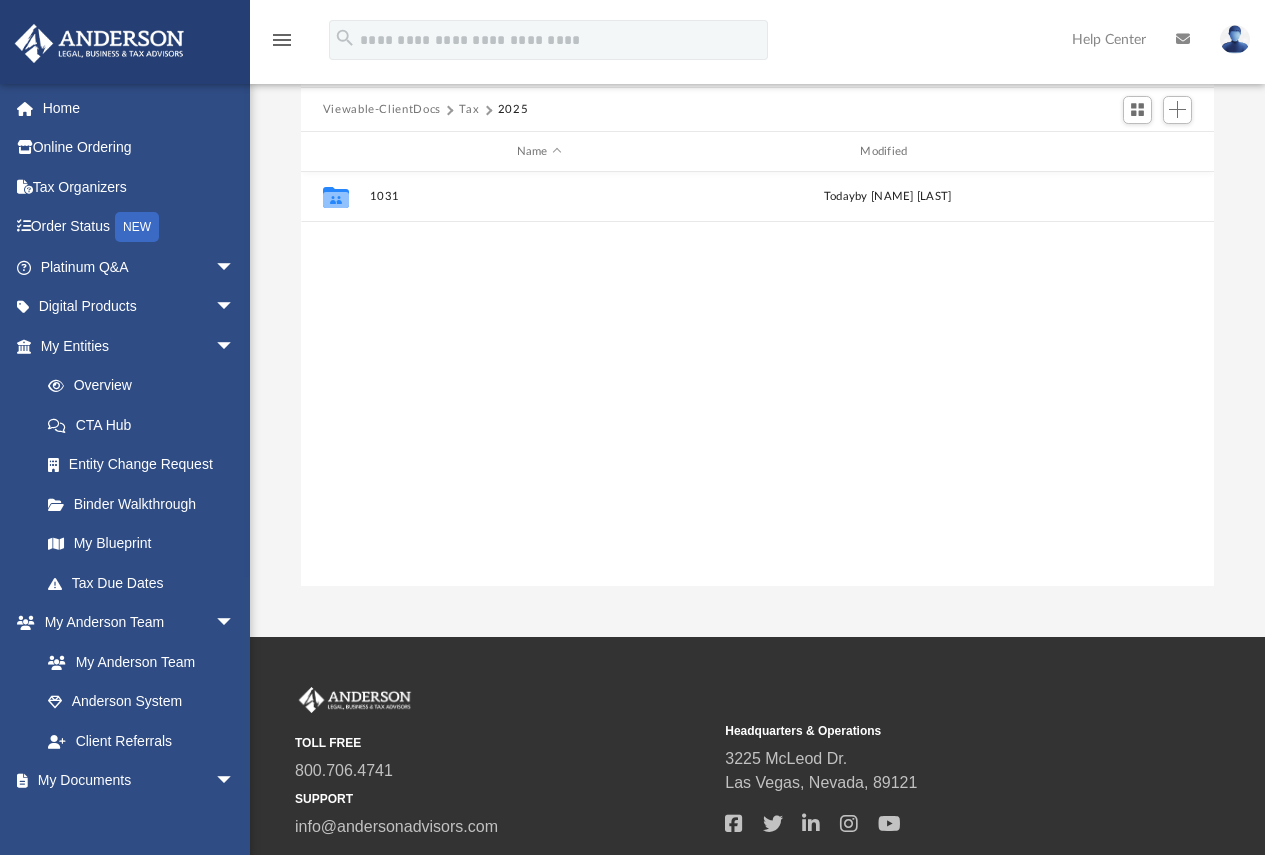 drag, startPoint x: 497, startPoint y: 361, endPoint x: 461, endPoint y: 306, distance: 65.734314 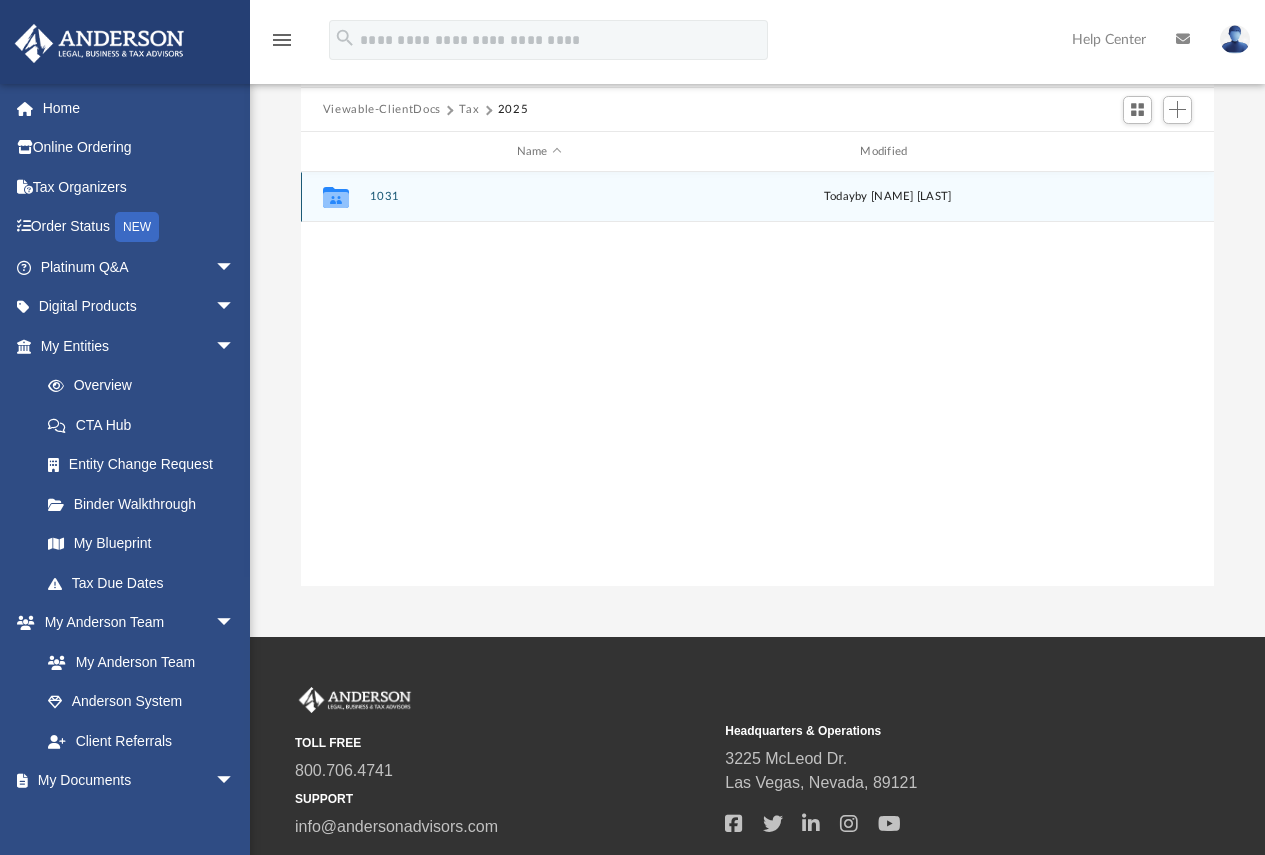 click on "1031" at bounding box center [539, 197] 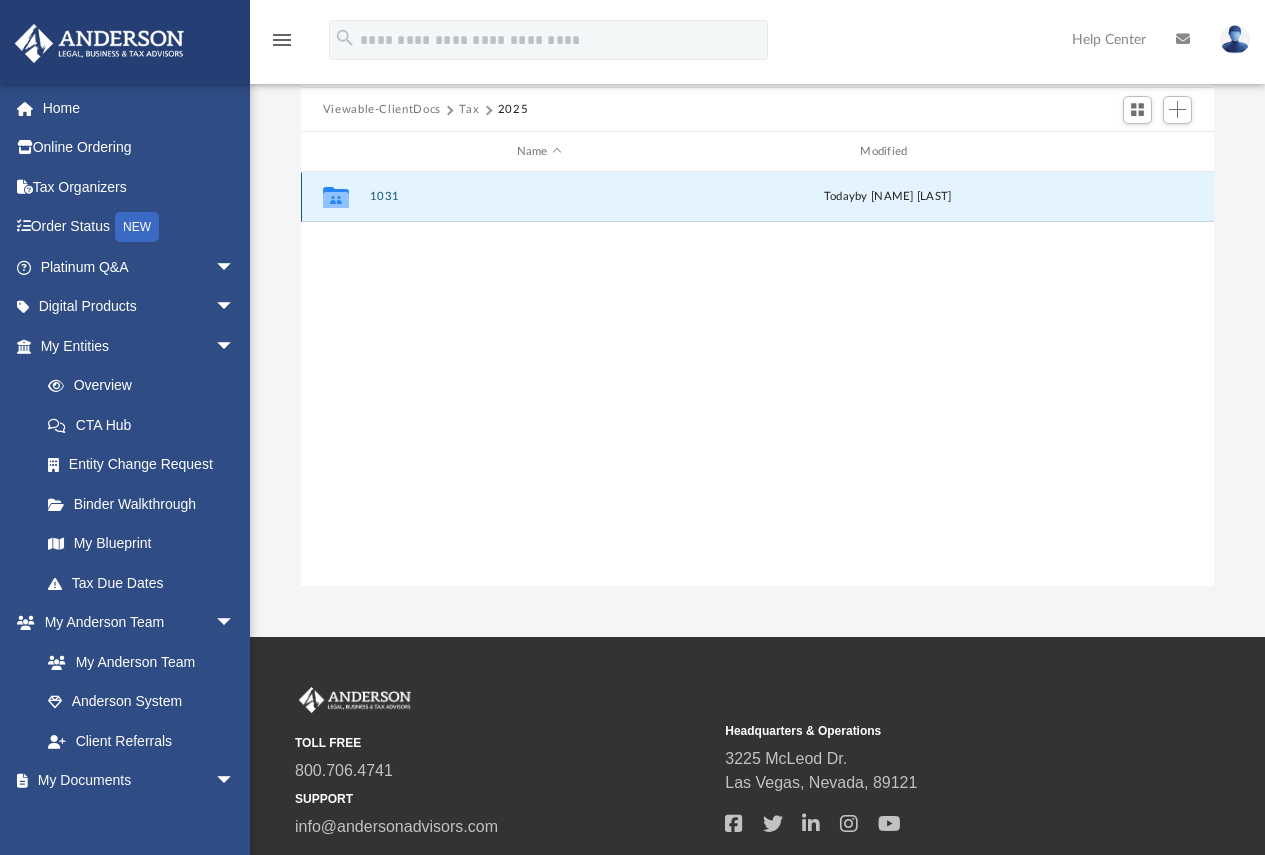 click on "1031" at bounding box center (539, 197) 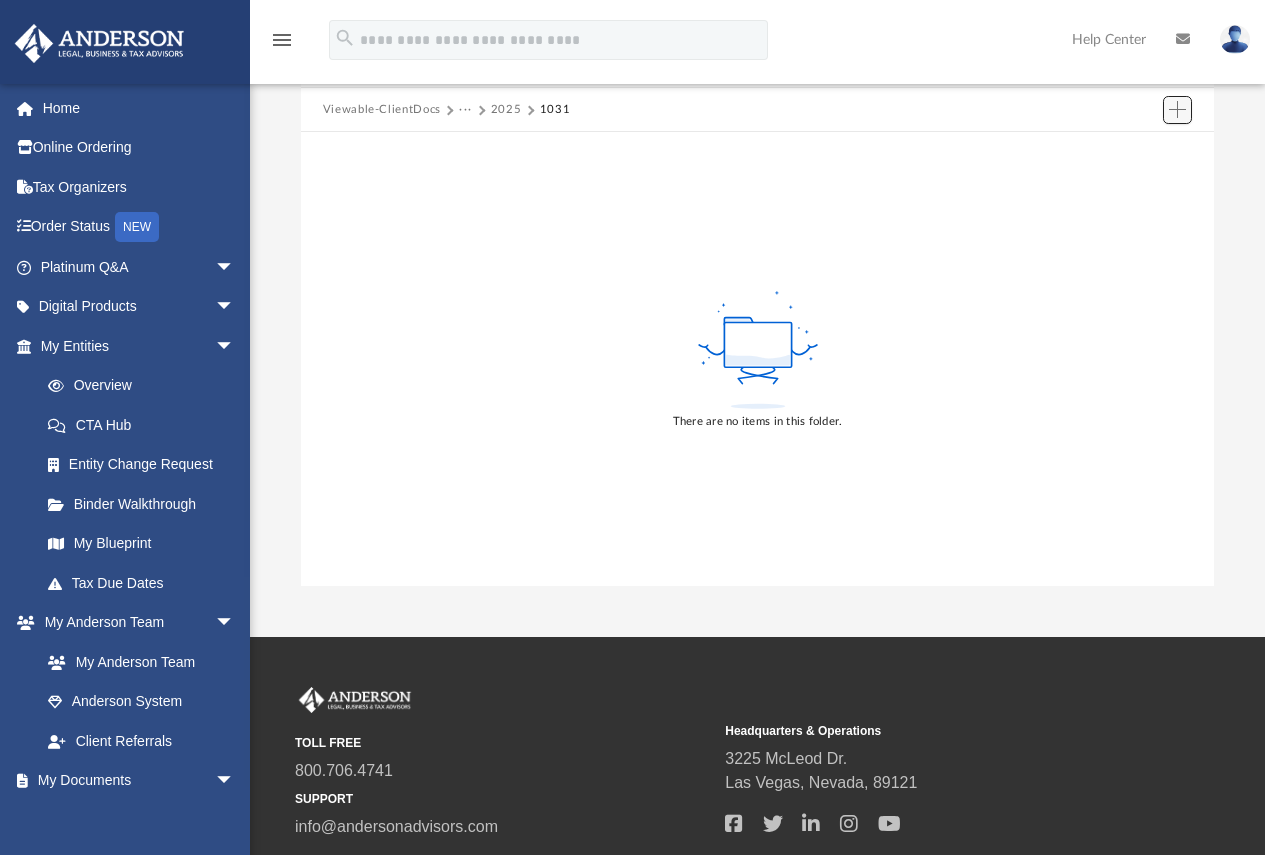 click at bounding box center [1177, 109] 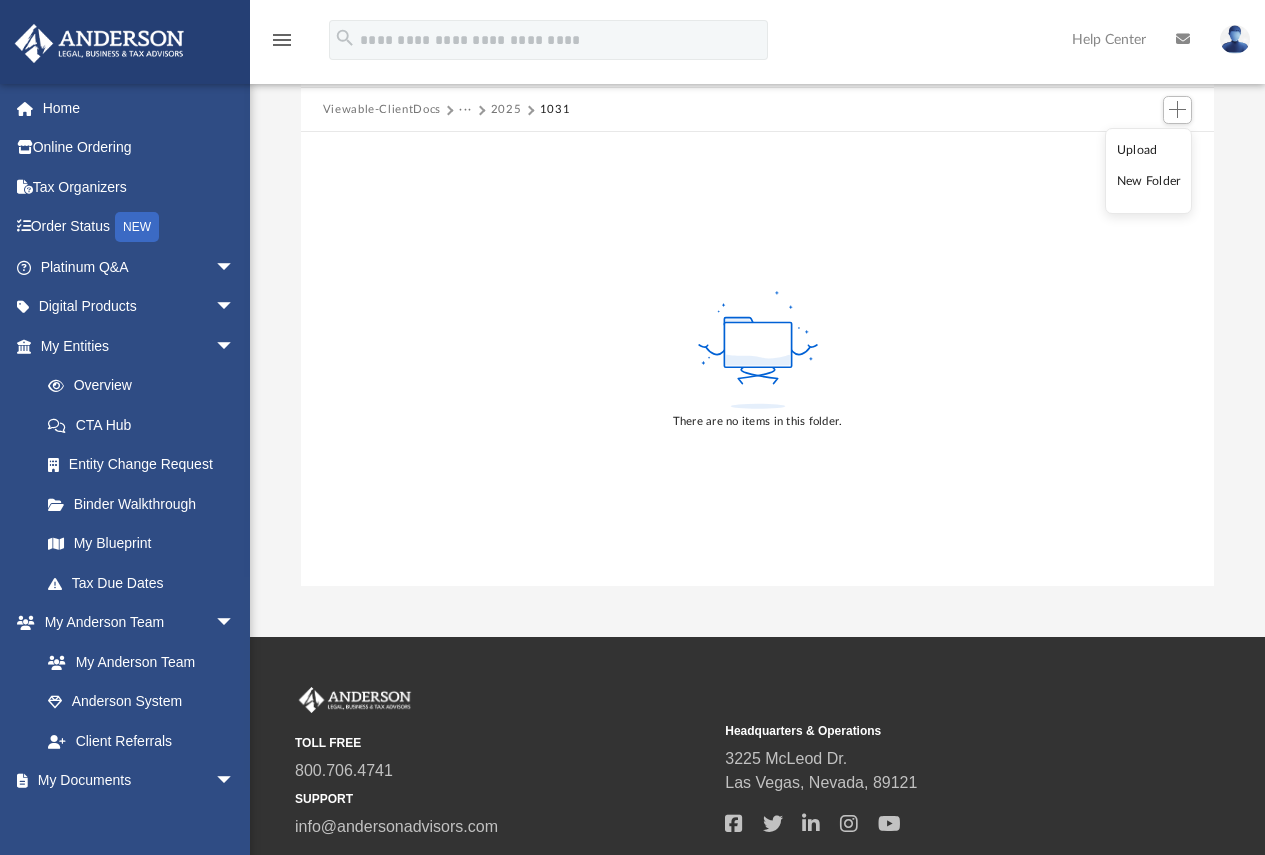 click on "Upload" at bounding box center [1149, 150] 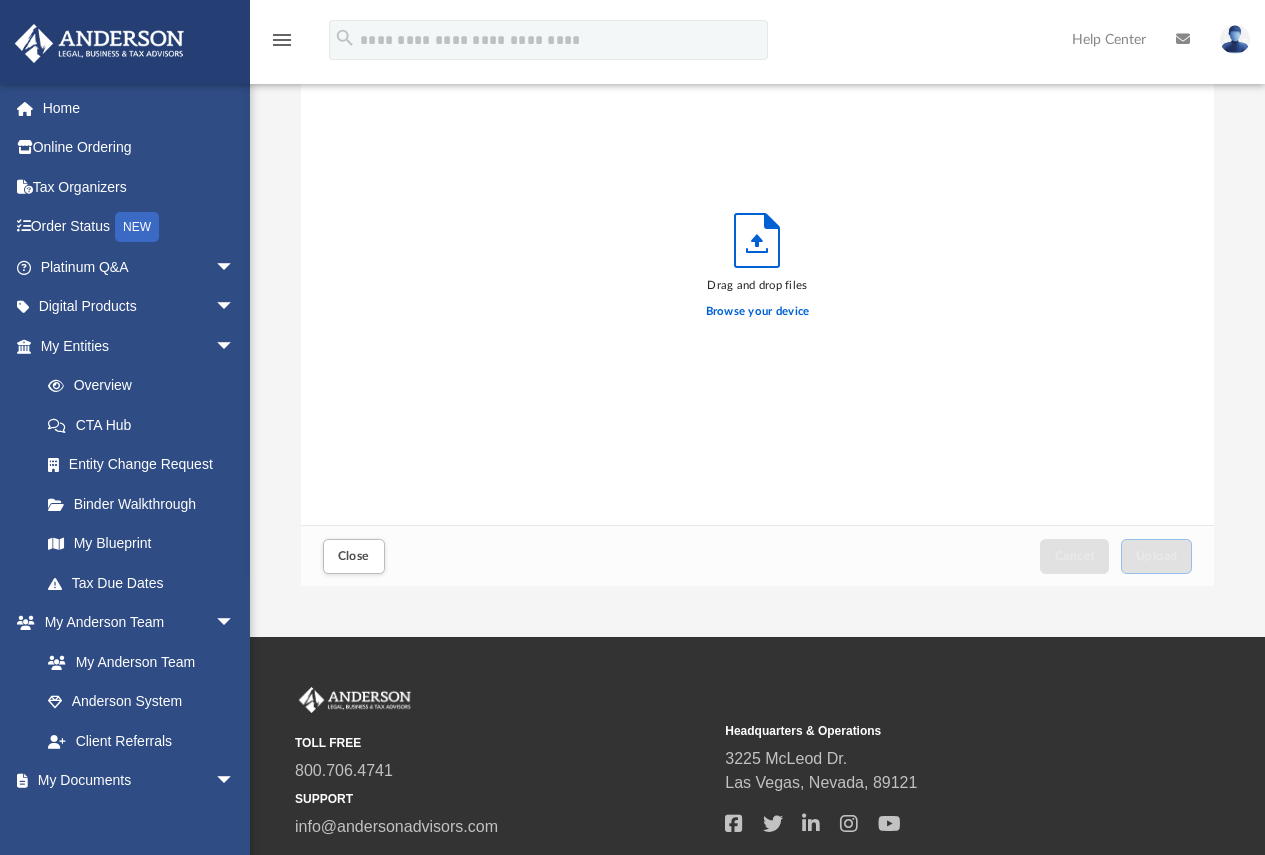 scroll, scrollTop: 16, scrollLeft: 16, axis: both 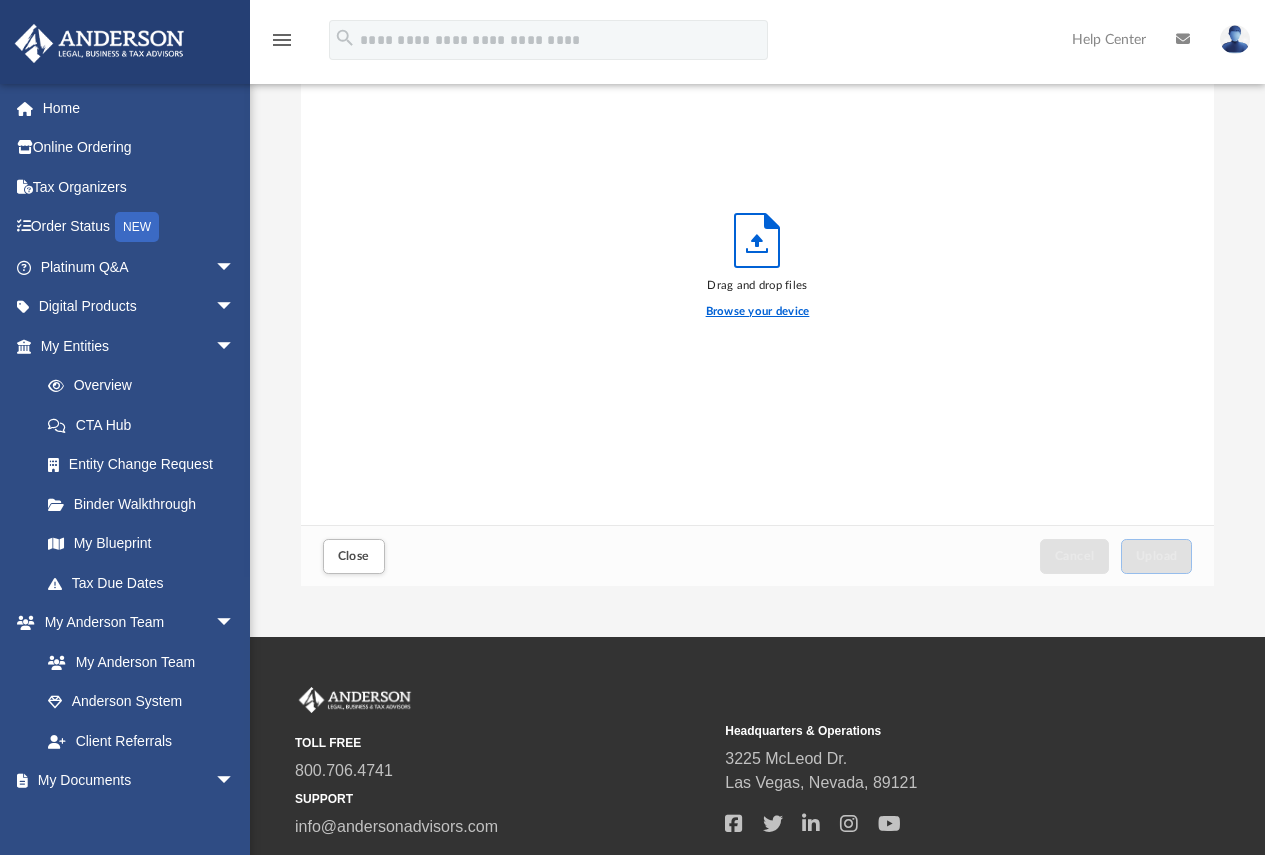 click on "Browse your device" at bounding box center [758, 312] 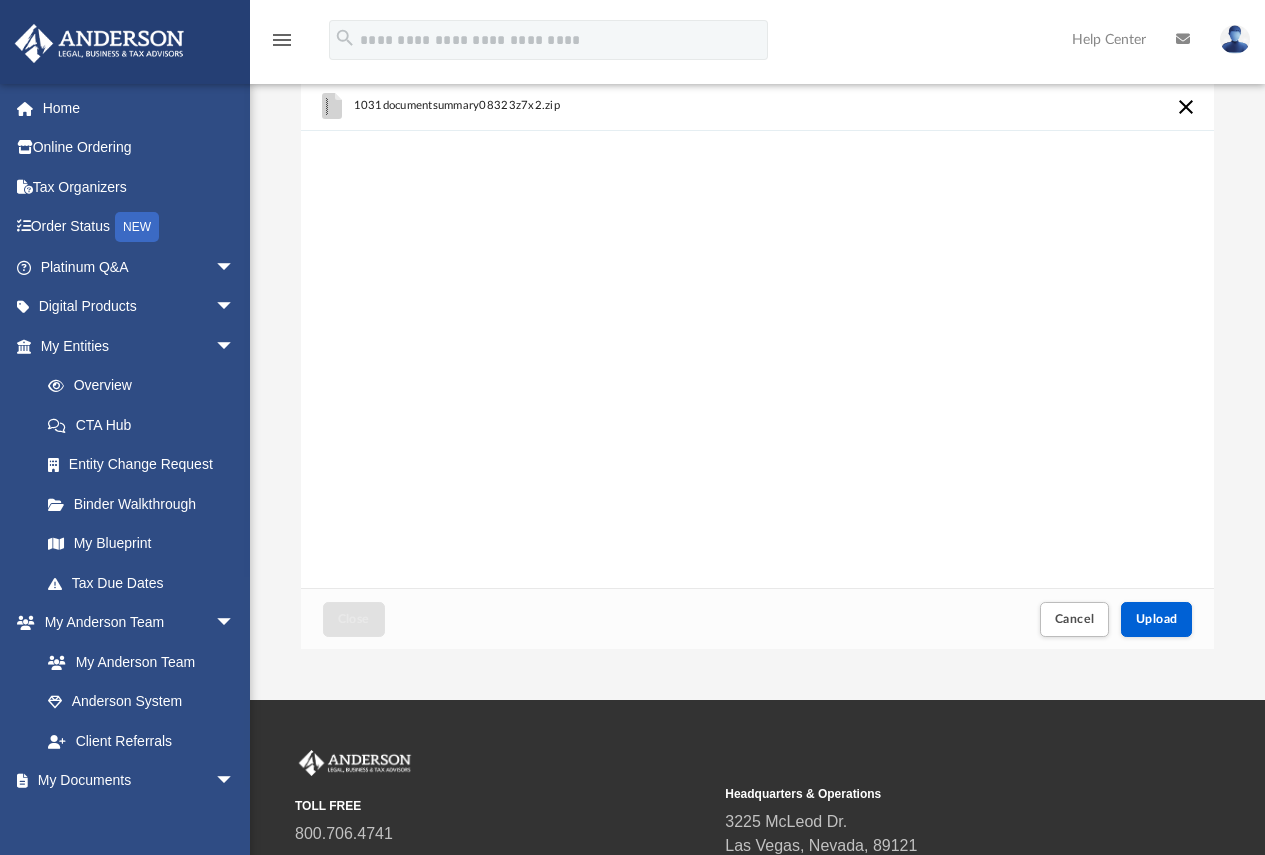 scroll, scrollTop: 0, scrollLeft: 0, axis: both 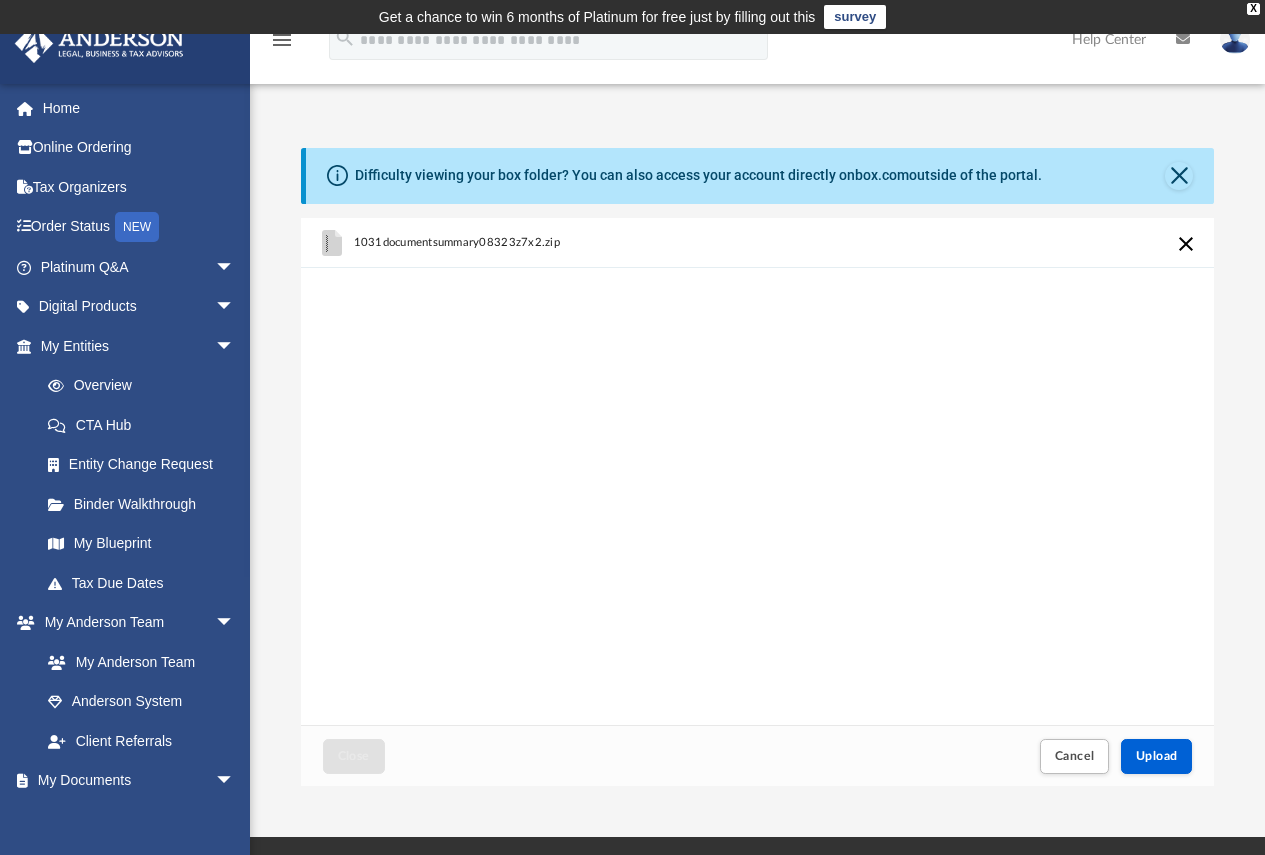 click at bounding box center [1186, 244] 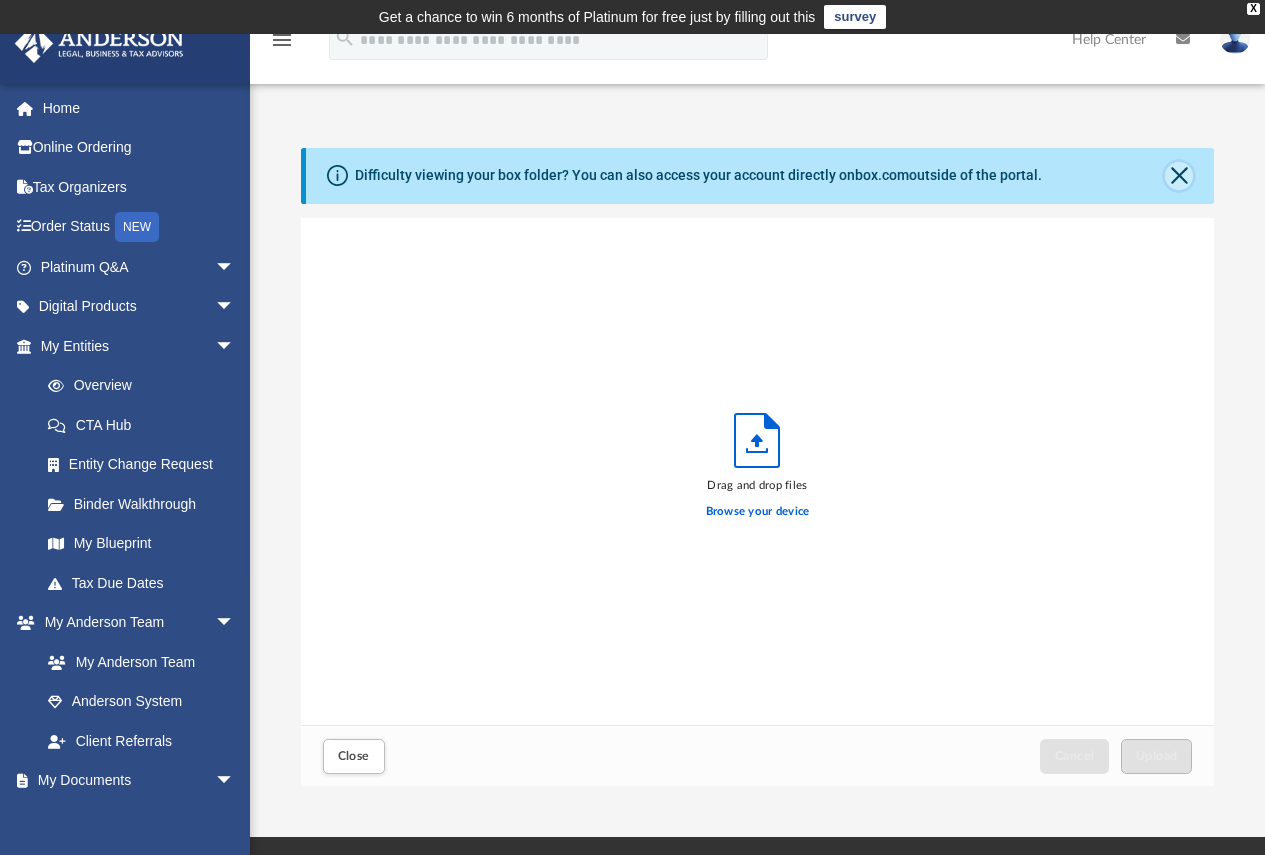 click 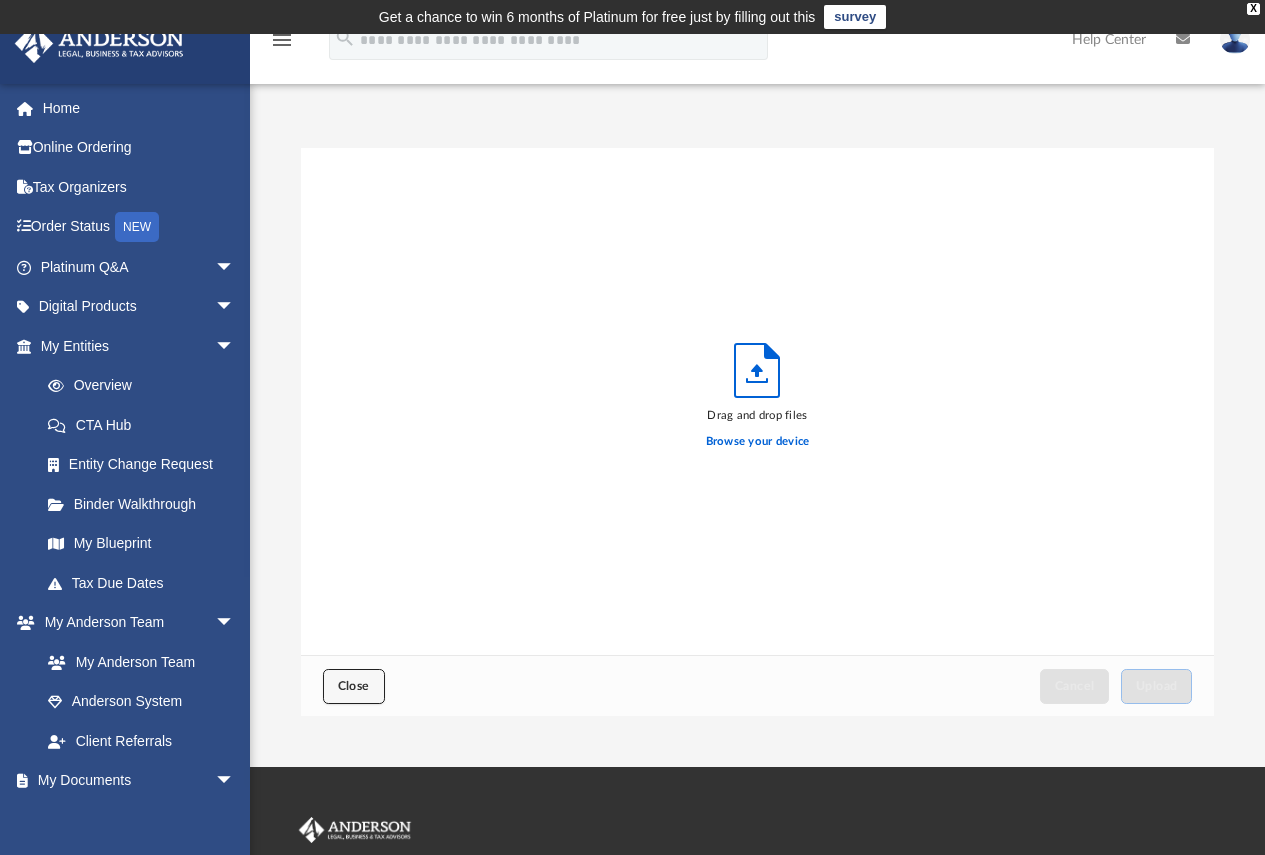 click on "Close" at bounding box center [354, 686] 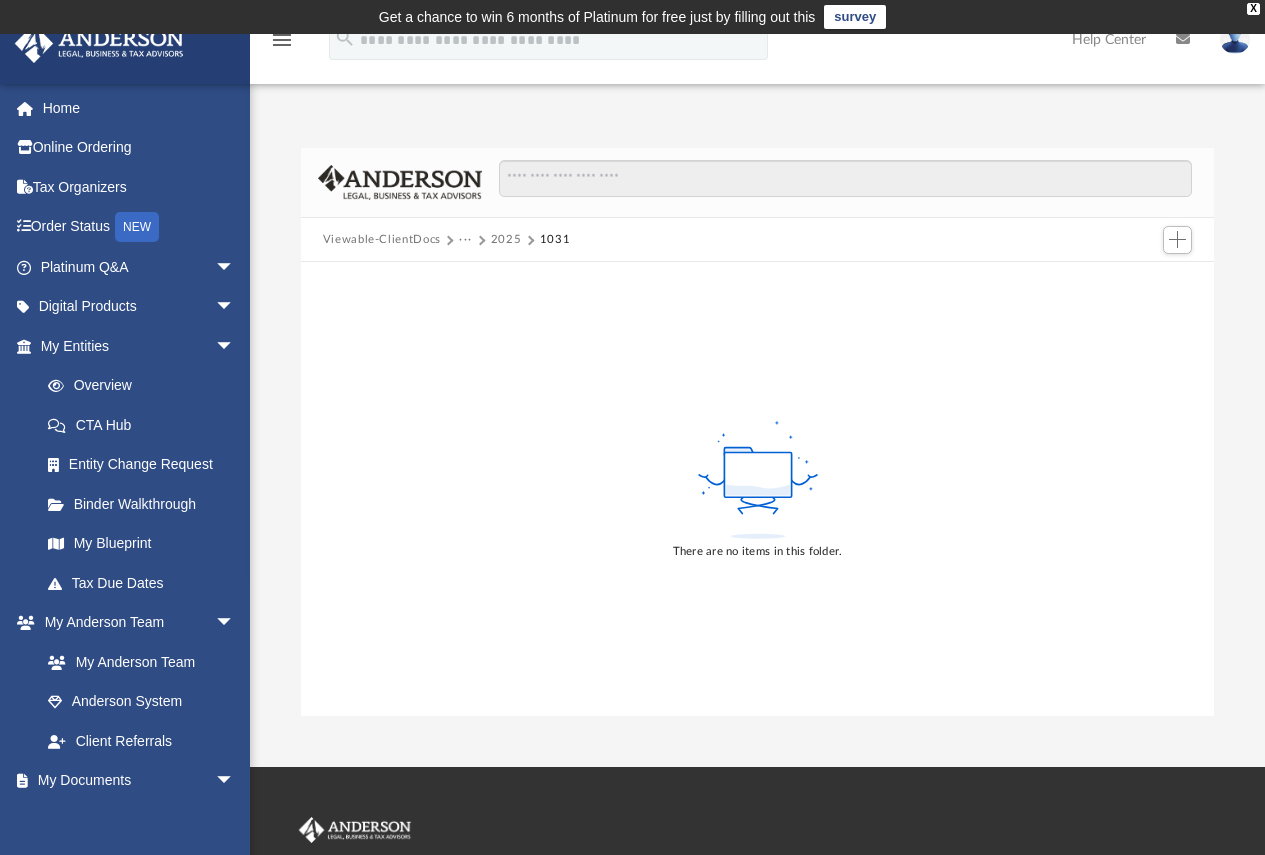 click on "1031" at bounding box center (555, 240) 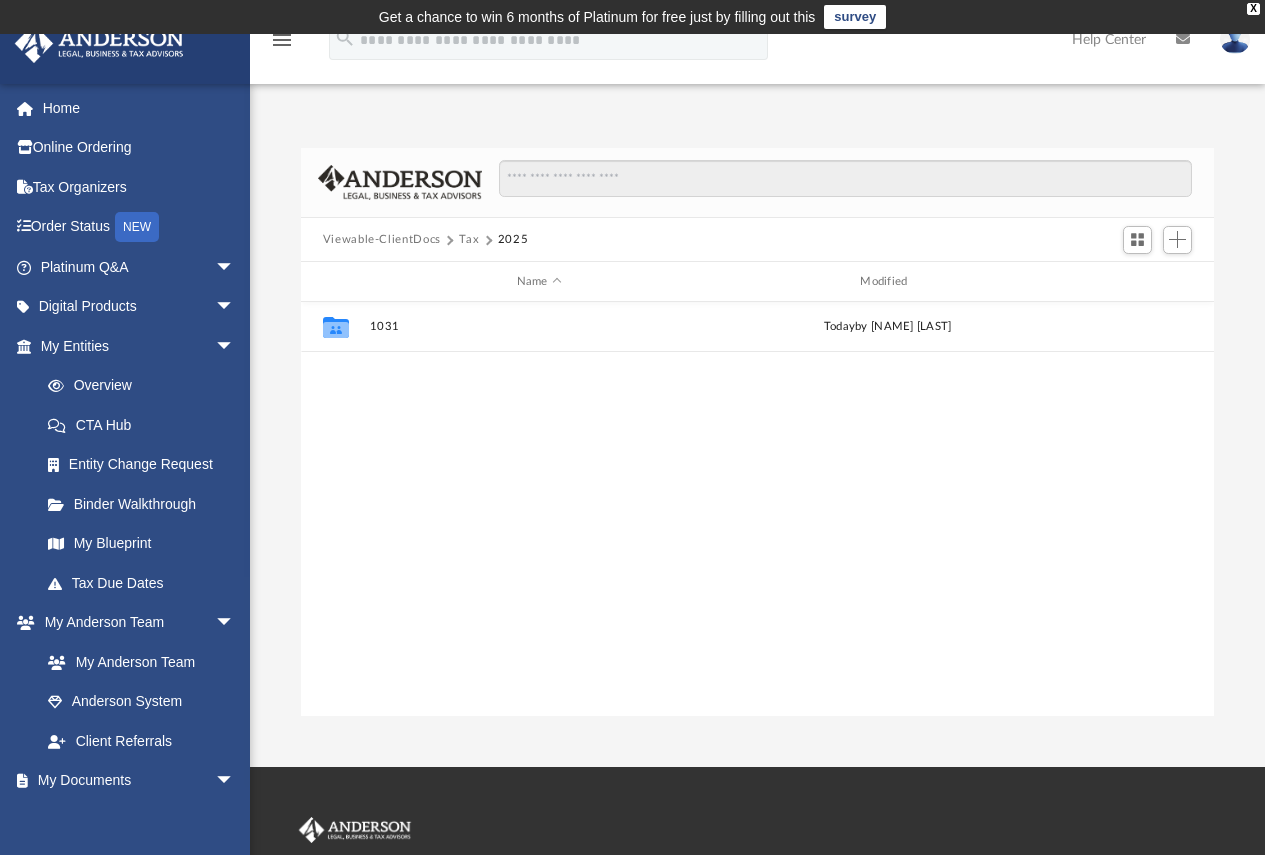 scroll, scrollTop: 16, scrollLeft: 16, axis: both 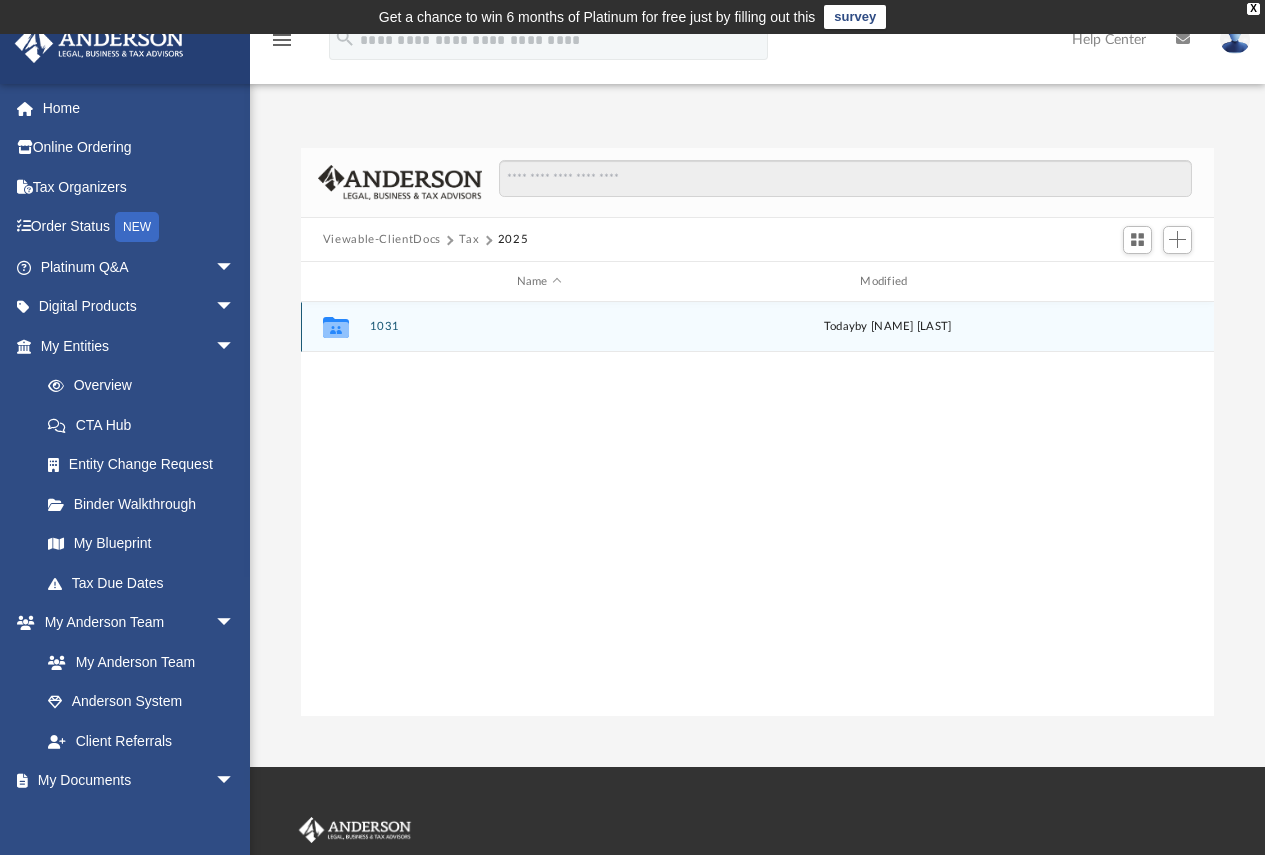 click on "1031" at bounding box center [539, 327] 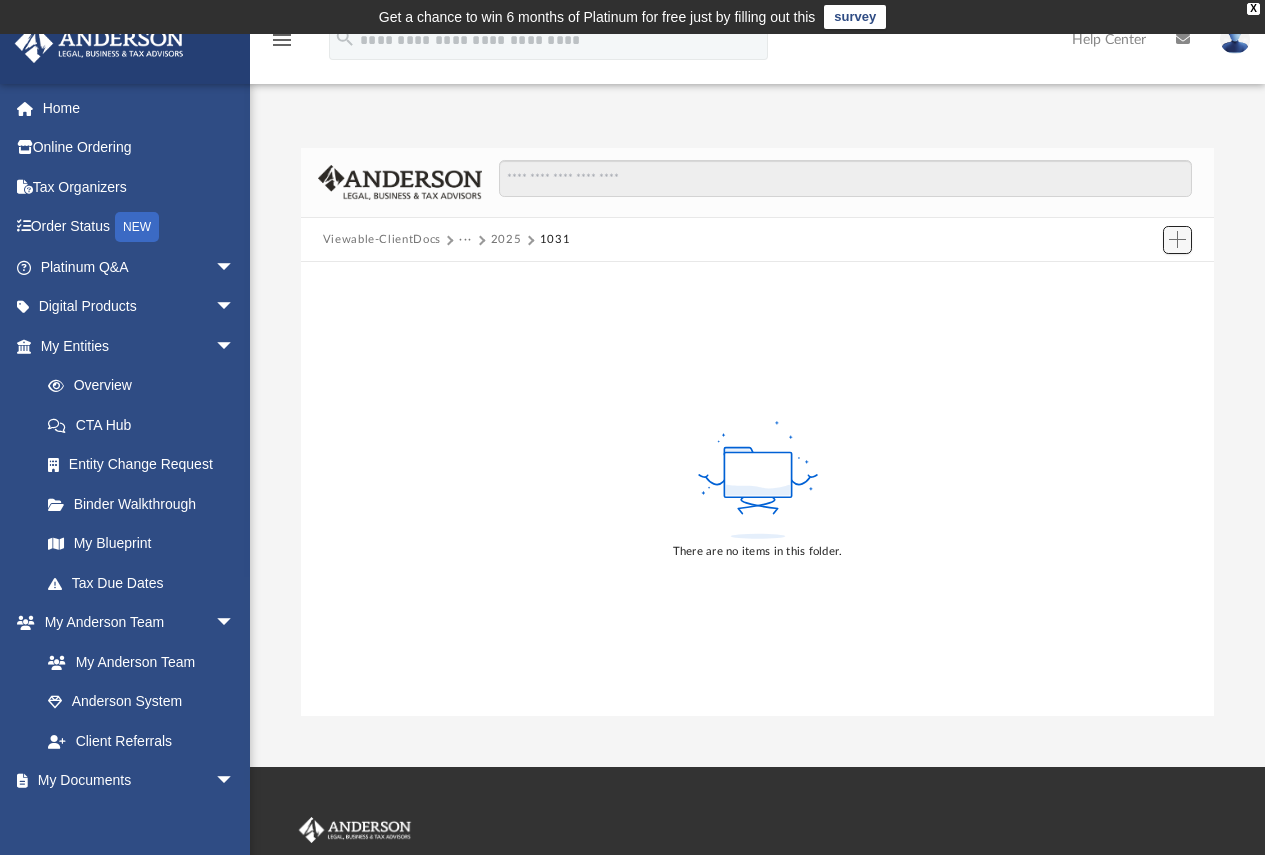 click at bounding box center [1177, 239] 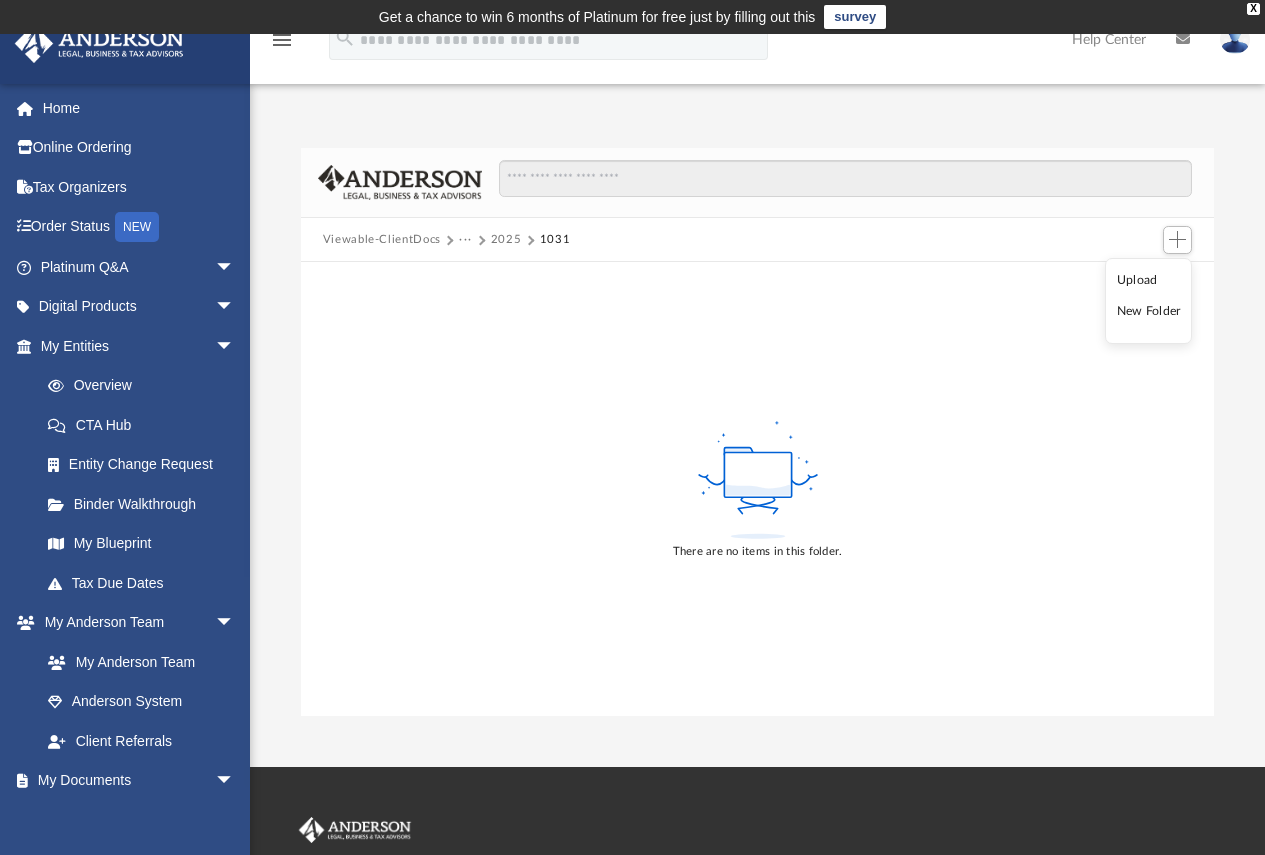 click on "Upload" at bounding box center [1149, 280] 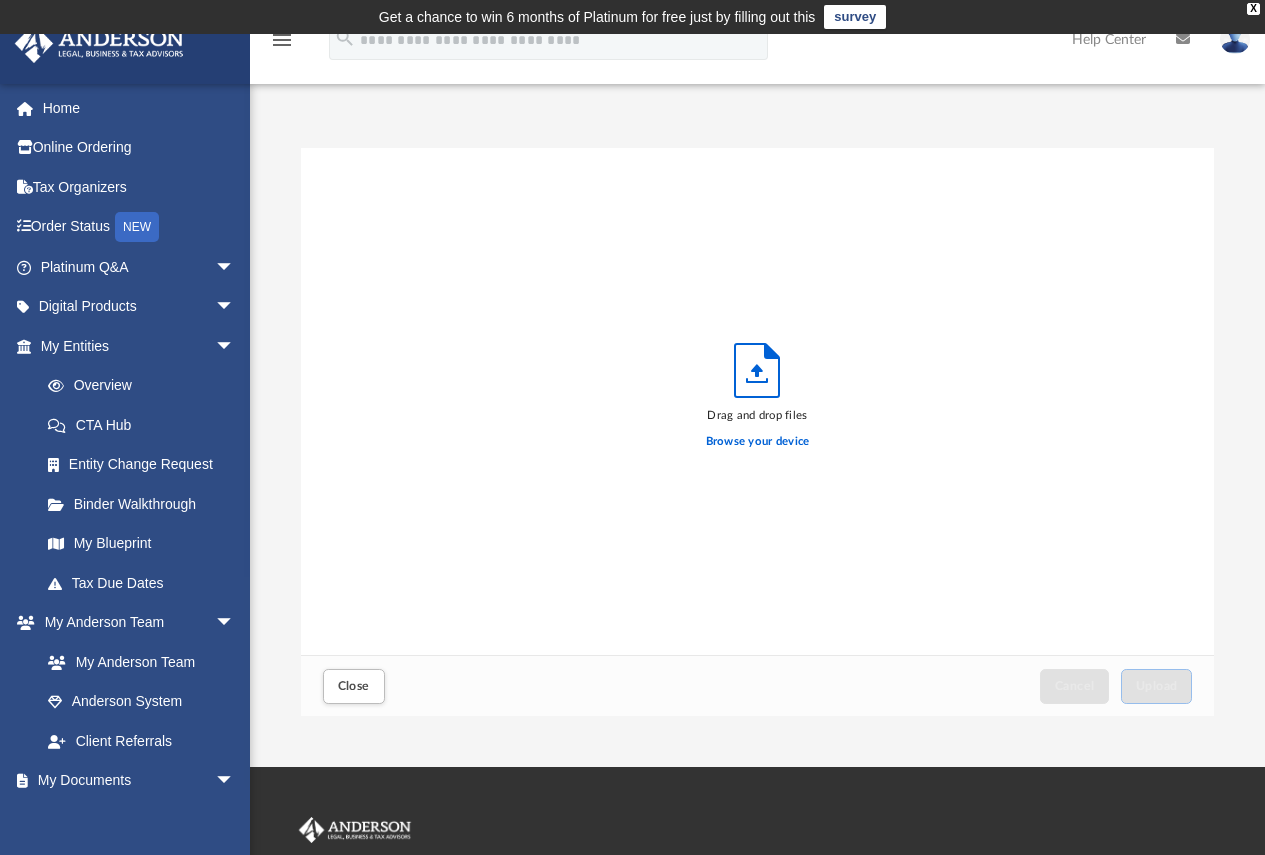 scroll, scrollTop: 16, scrollLeft: 16, axis: both 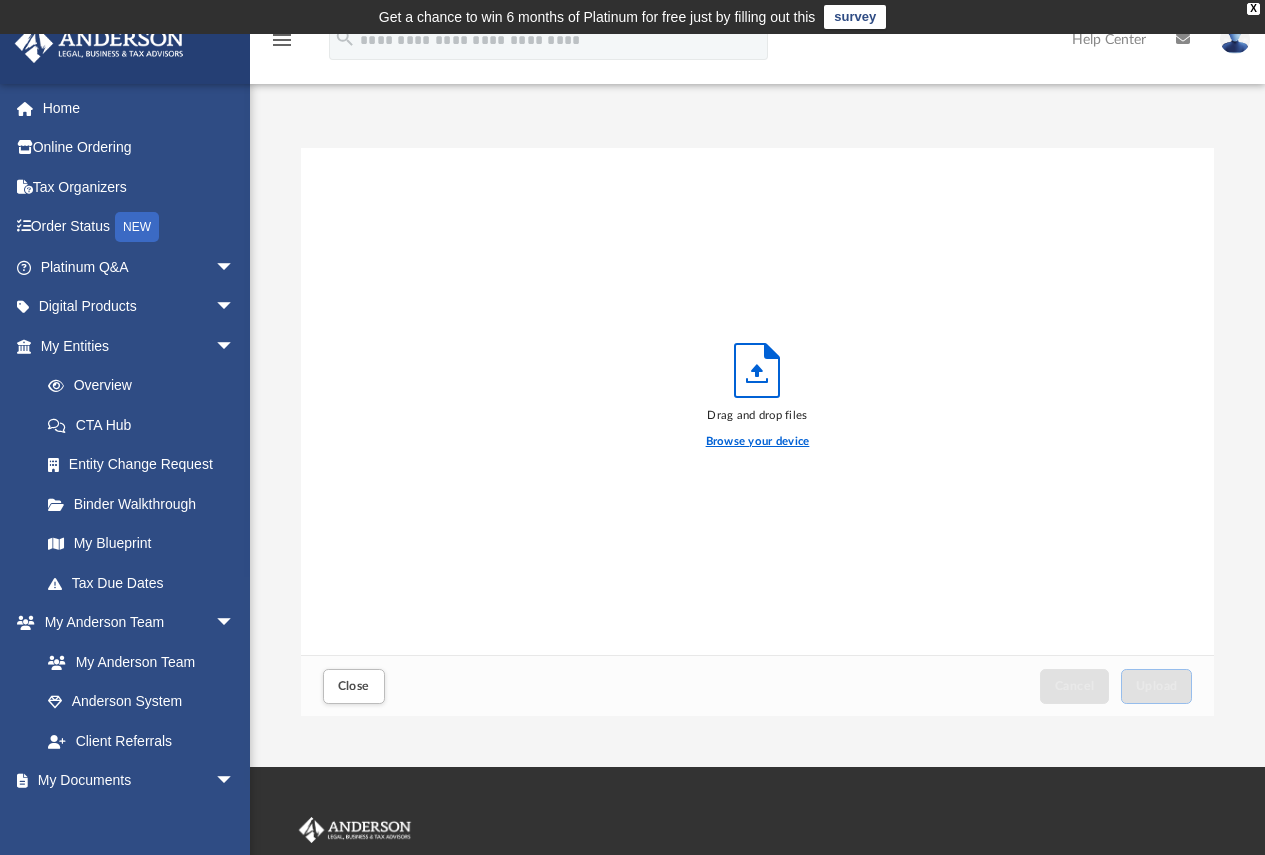 click on "Browse your device" at bounding box center [758, 442] 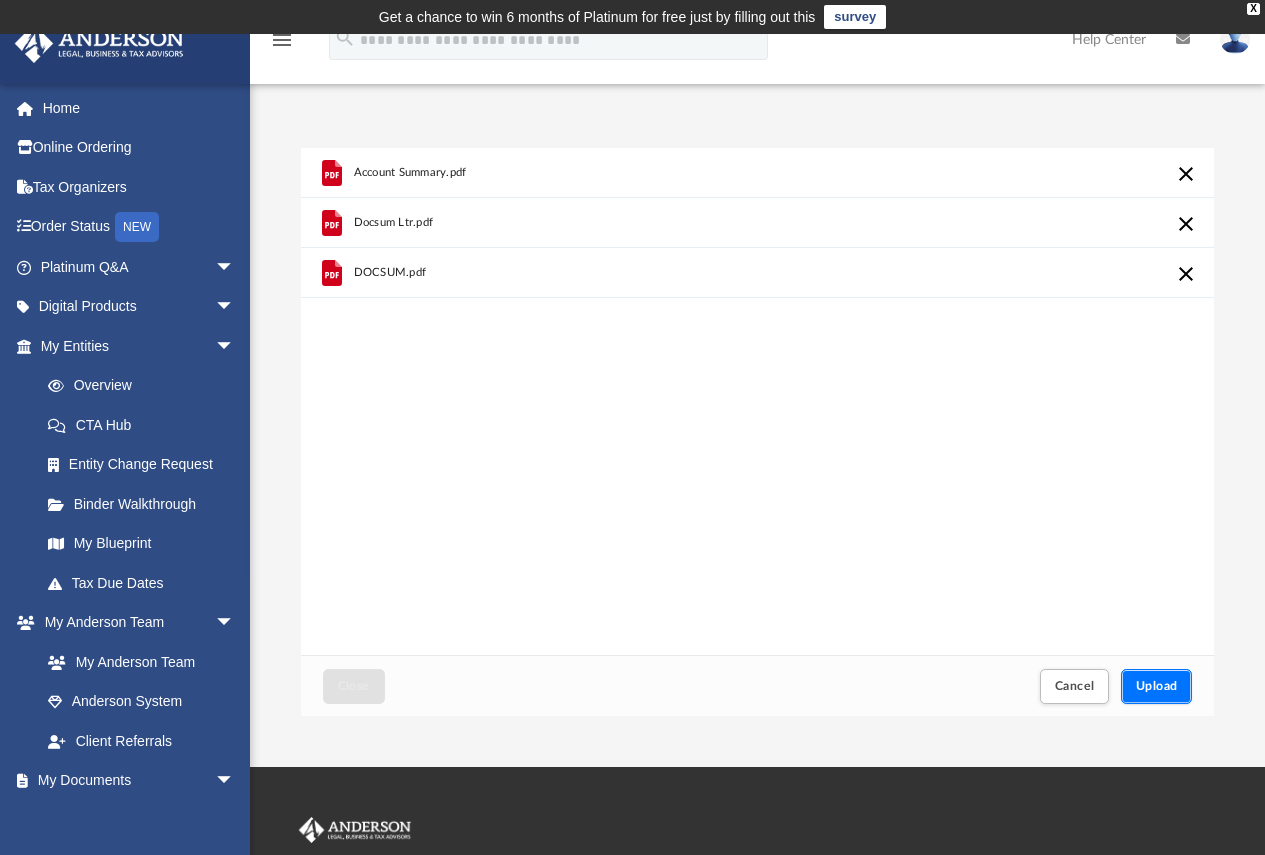 click on "Upload" at bounding box center [1157, 686] 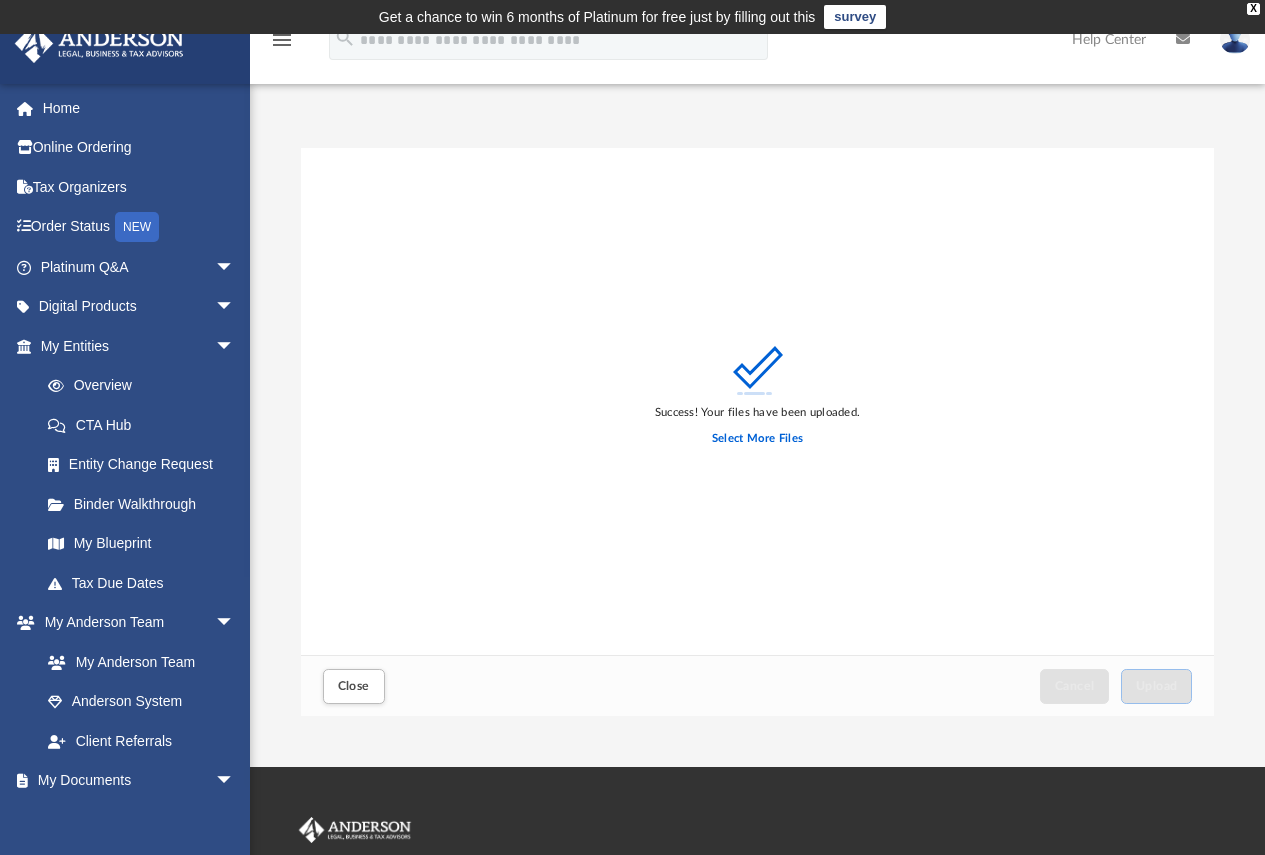 click on "Success! Your files have been uploaded. Select More Files" at bounding box center (758, 402) 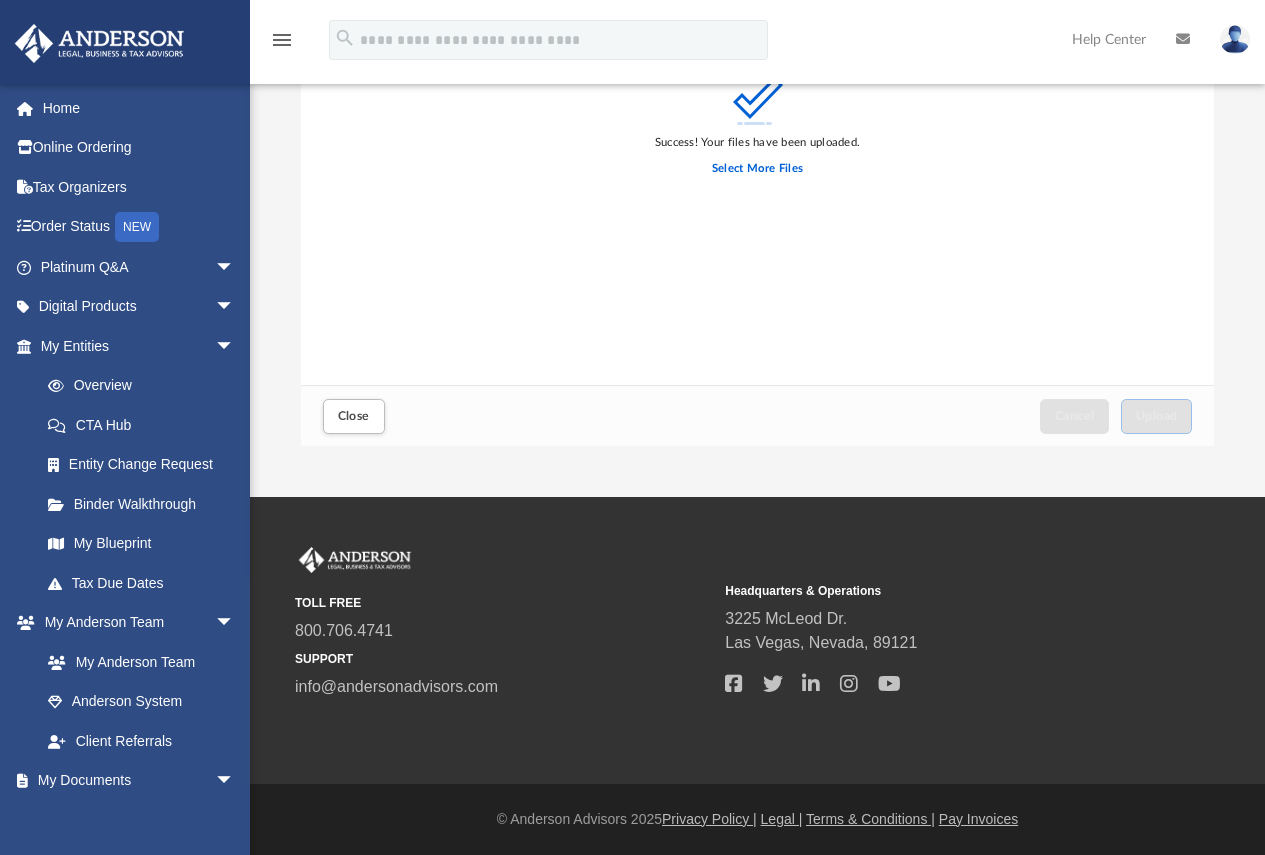 scroll, scrollTop: 0, scrollLeft: 0, axis: both 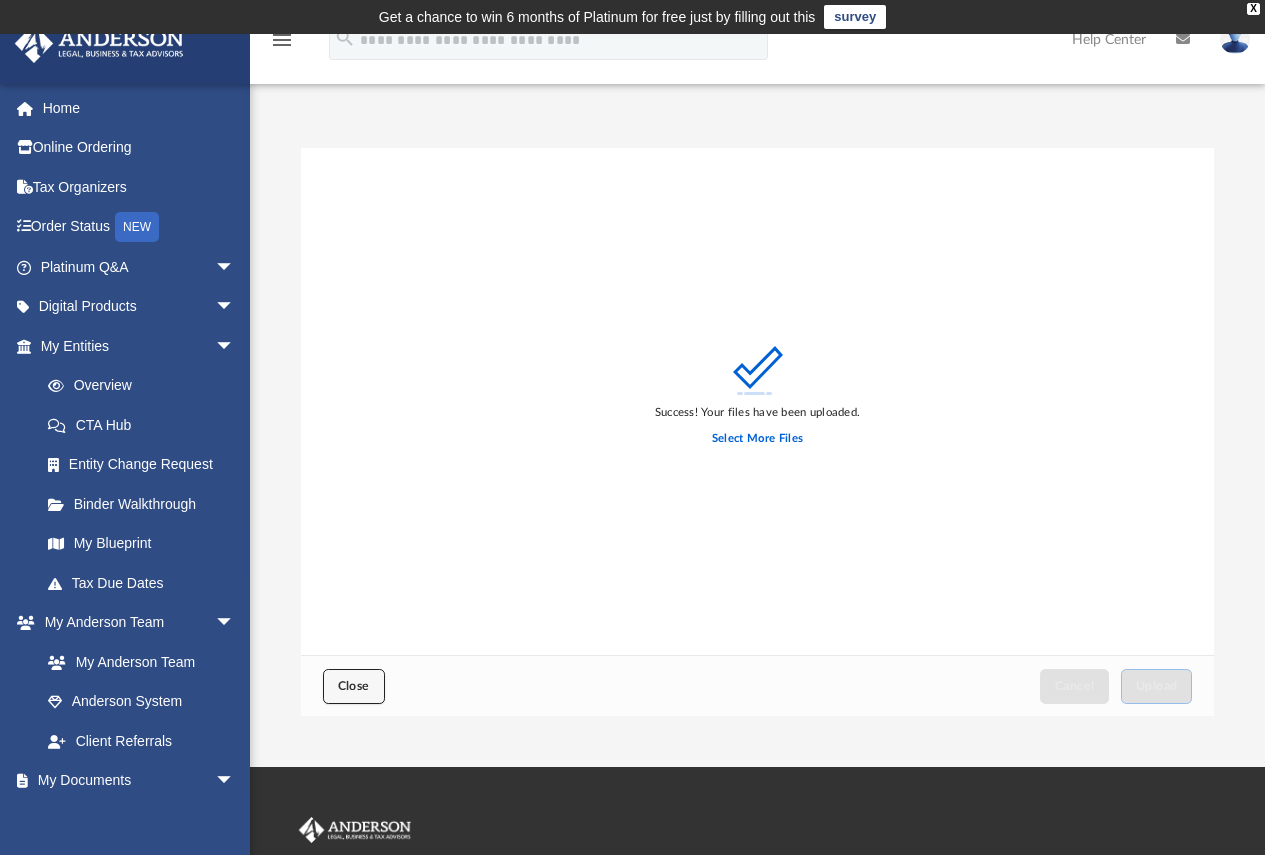 click on "Close" at bounding box center (354, 686) 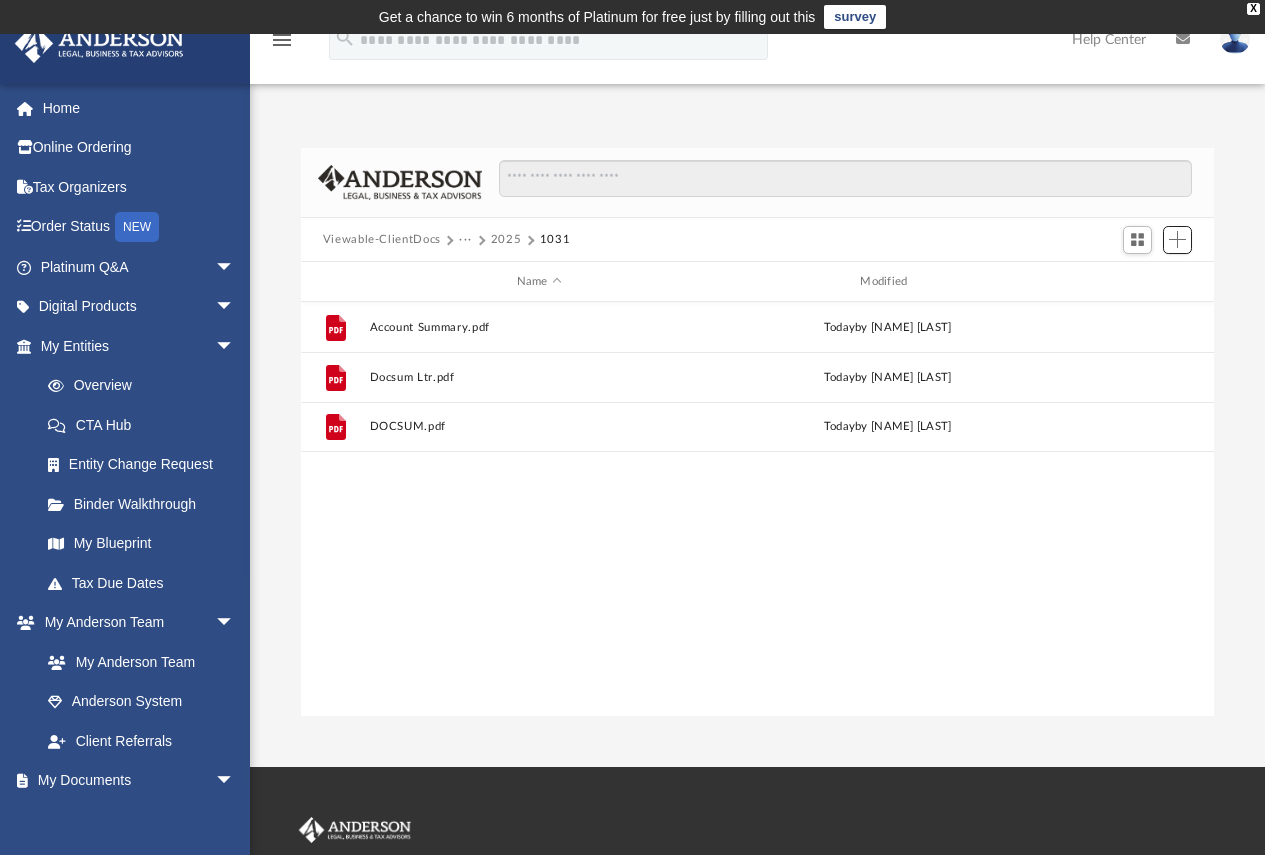 scroll, scrollTop: 16, scrollLeft: 16, axis: both 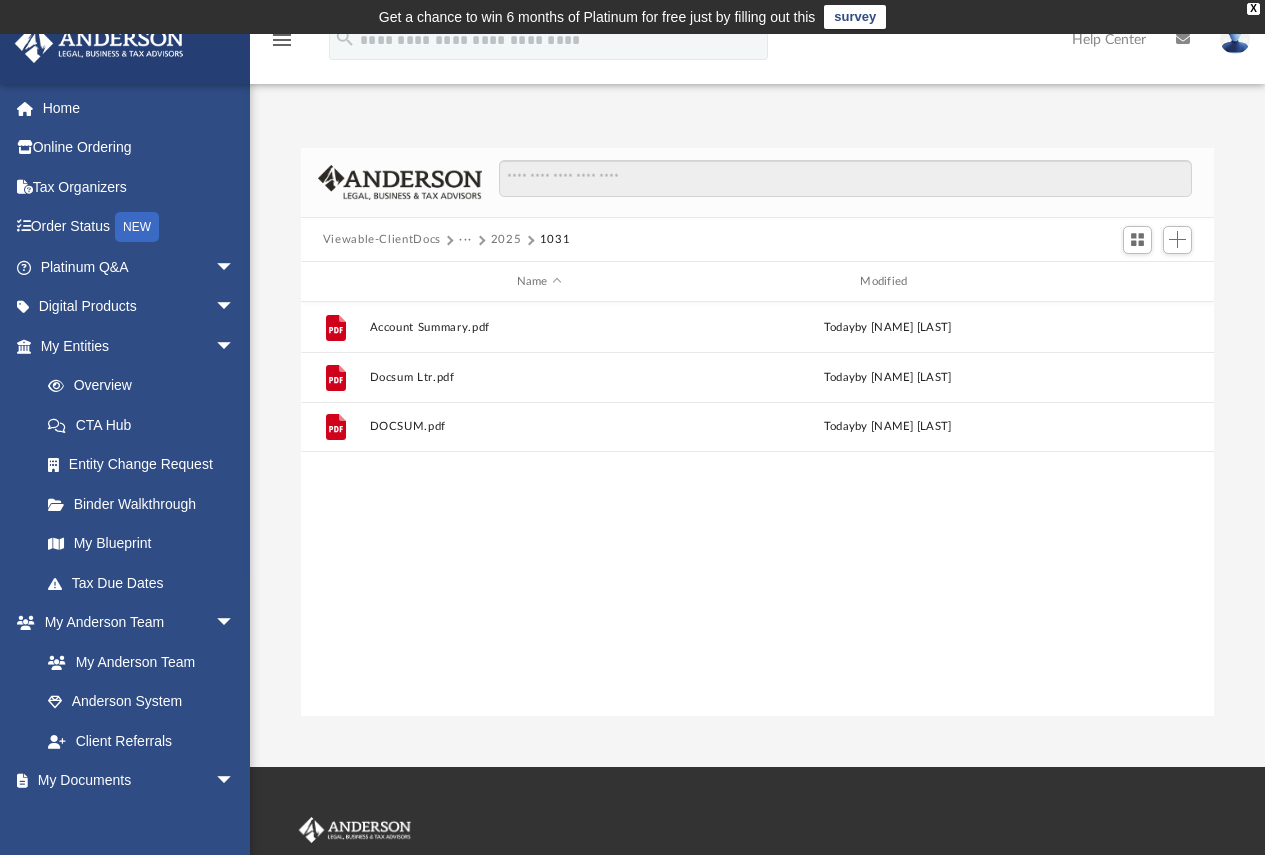 click on "2025" at bounding box center (506, 240) 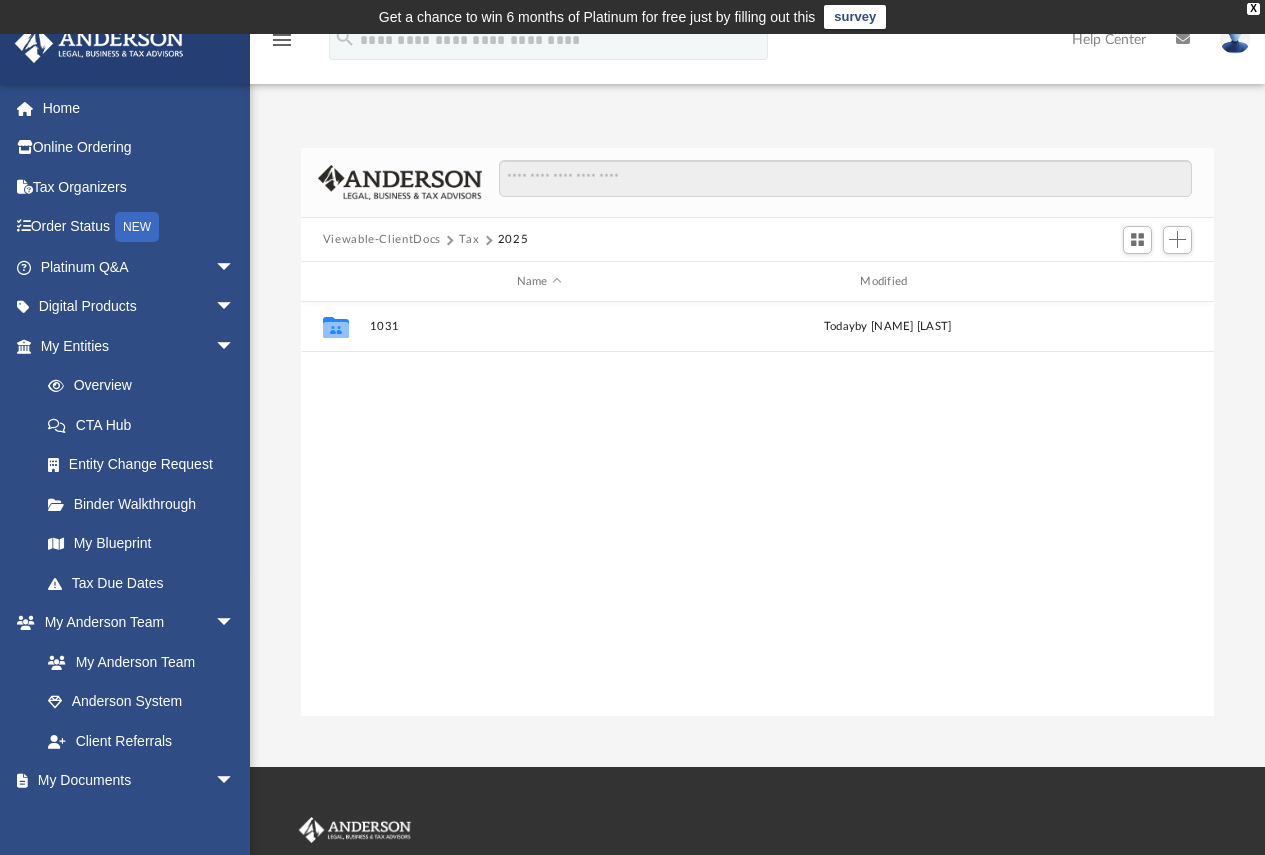 drag, startPoint x: 376, startPoint y: 370, endPoint x: 958, endPoint y: 388, distance: 582.27826 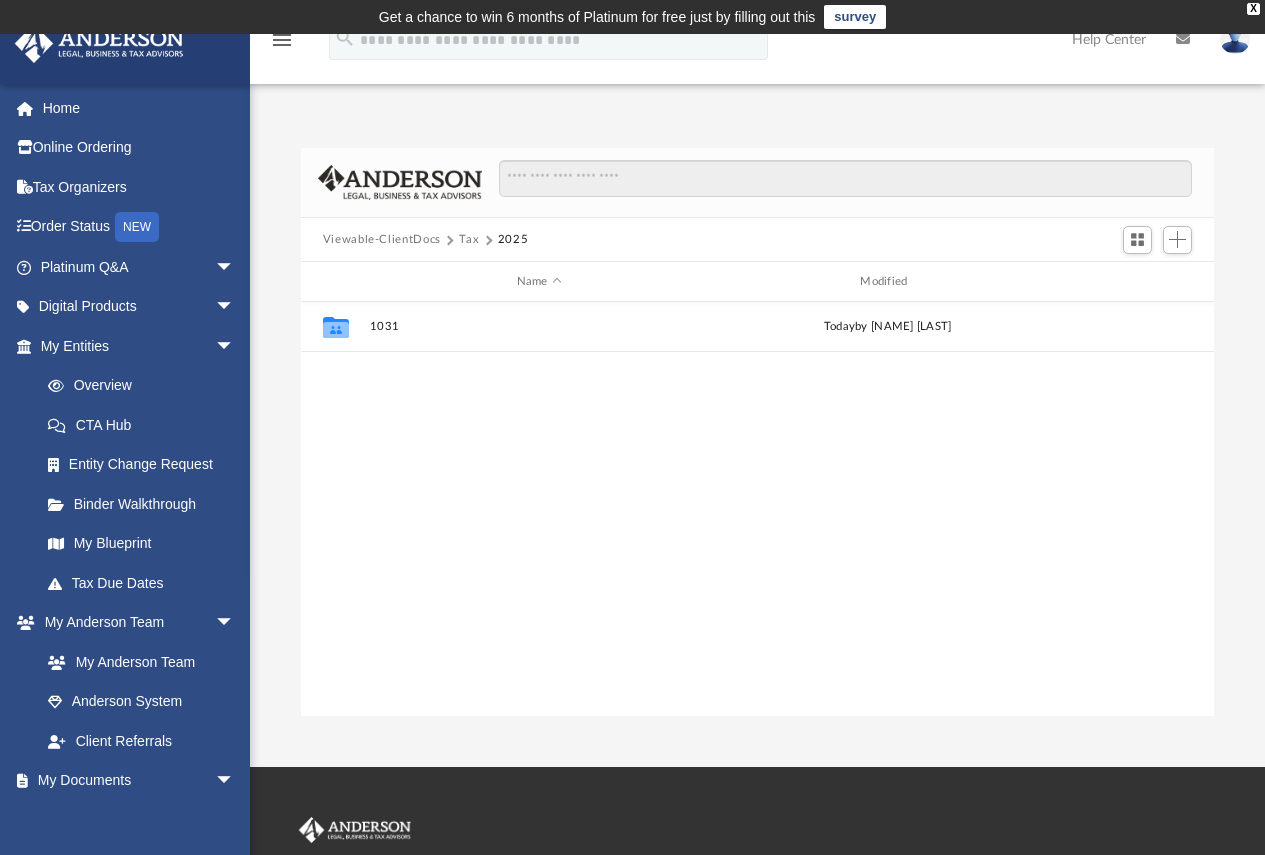 click on "Collaborated Folder 1031 today  by [NAME] [LAST]" at bounding box center (758, 509) 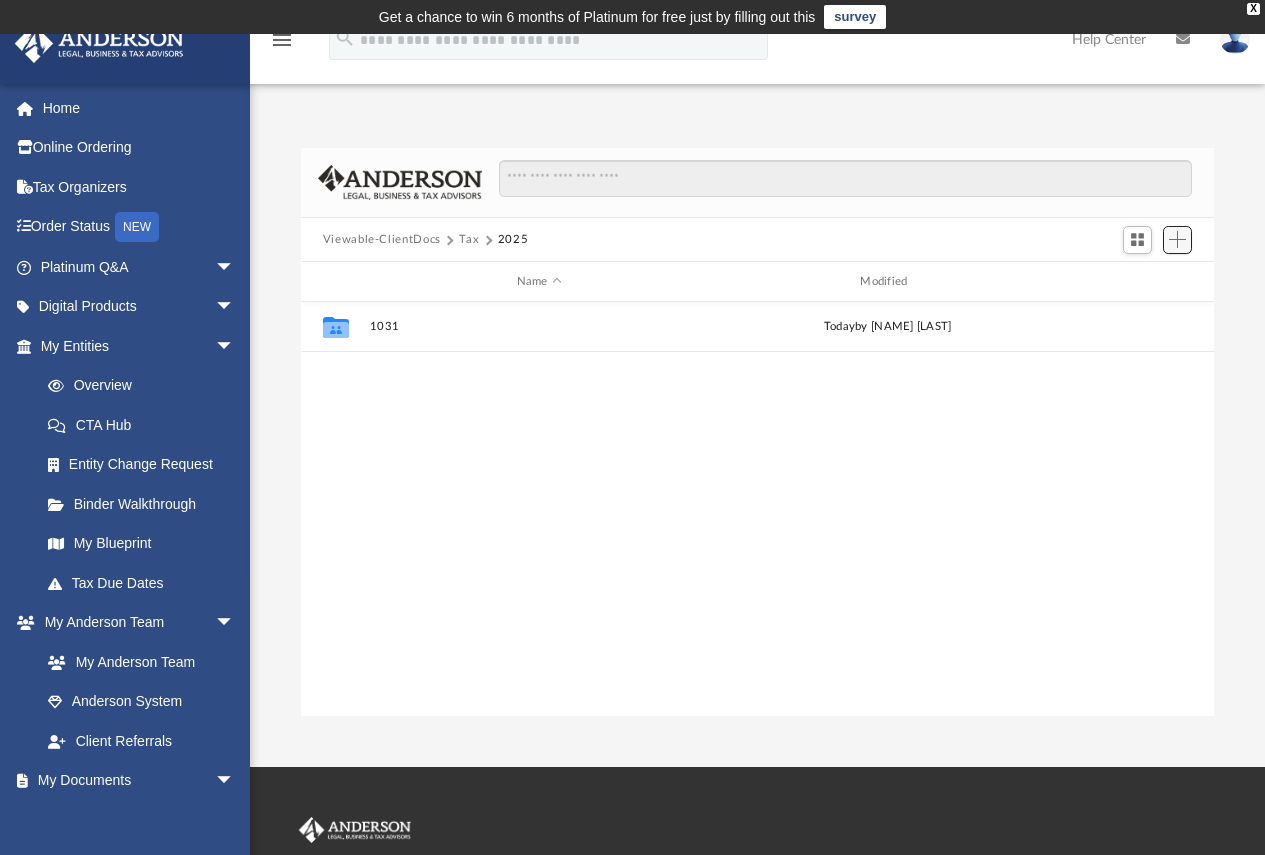 click at bounding box center (1177, 239) 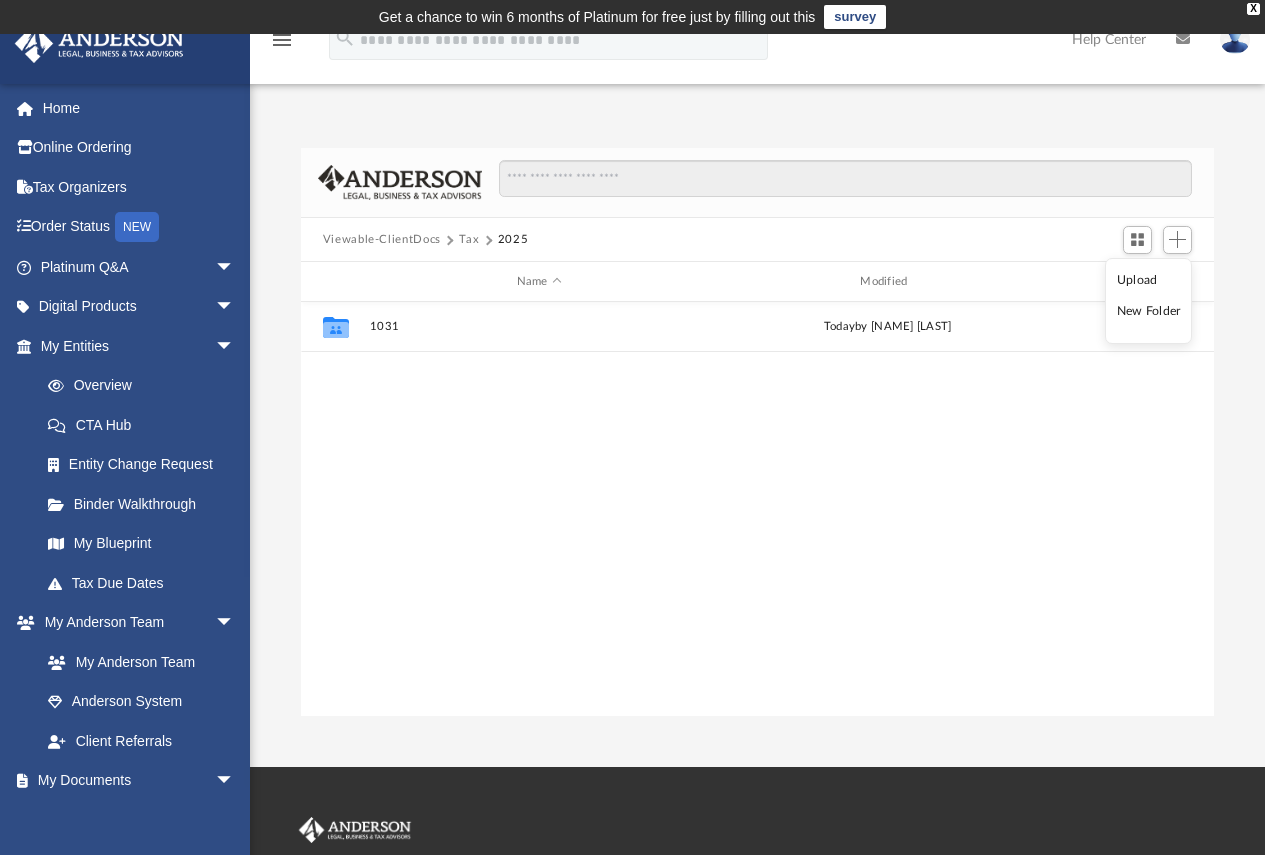 click on "New Folder" at bounding box center (1149, 311) 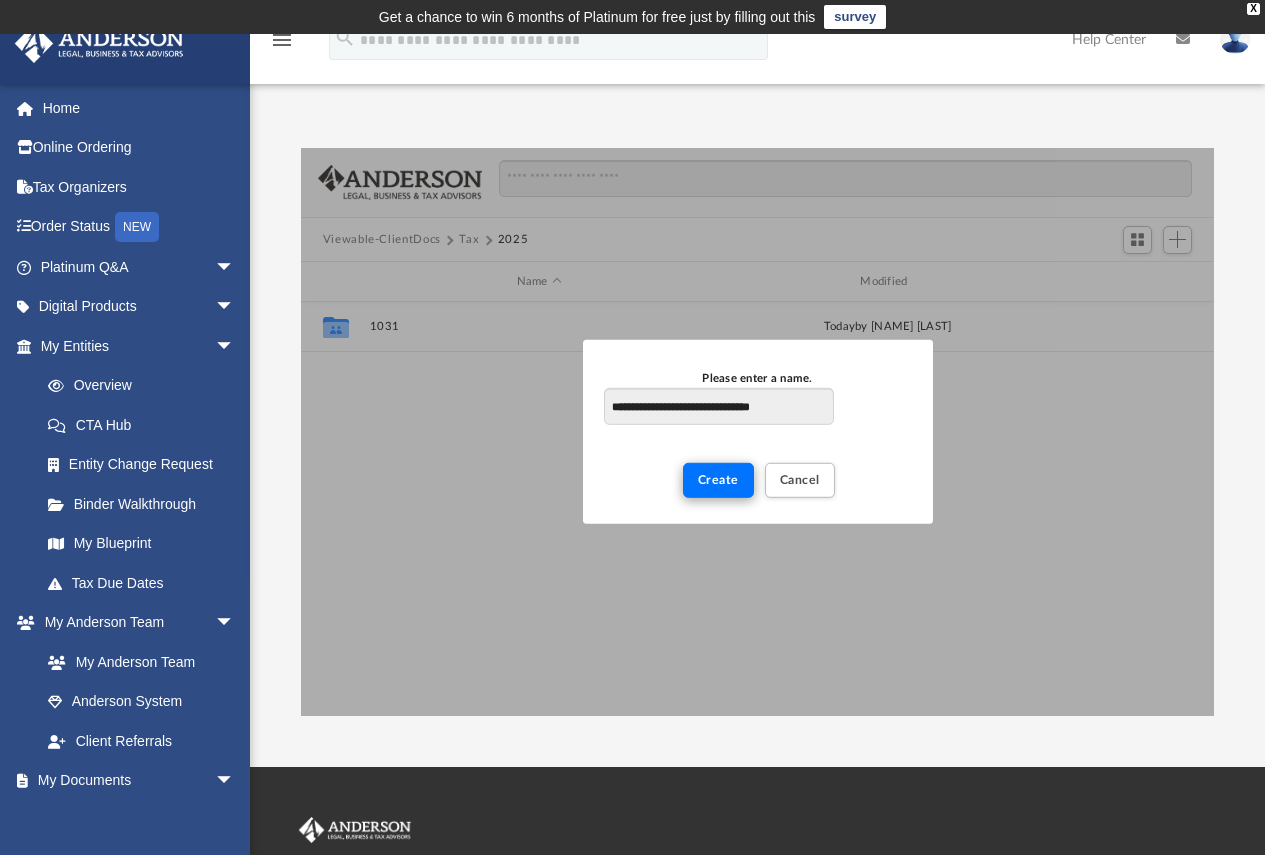 type on "**********" 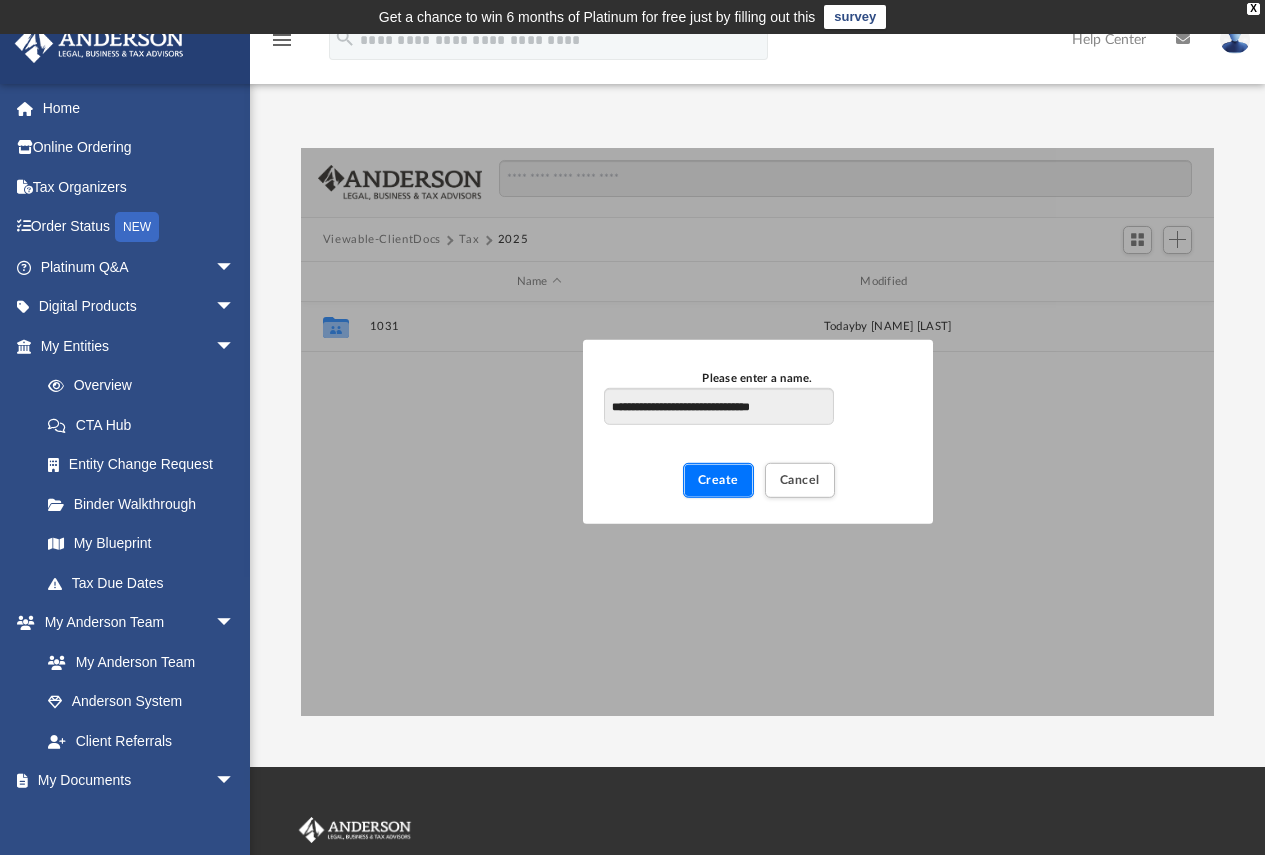 click on "Create" at bounding box center (718, 480) 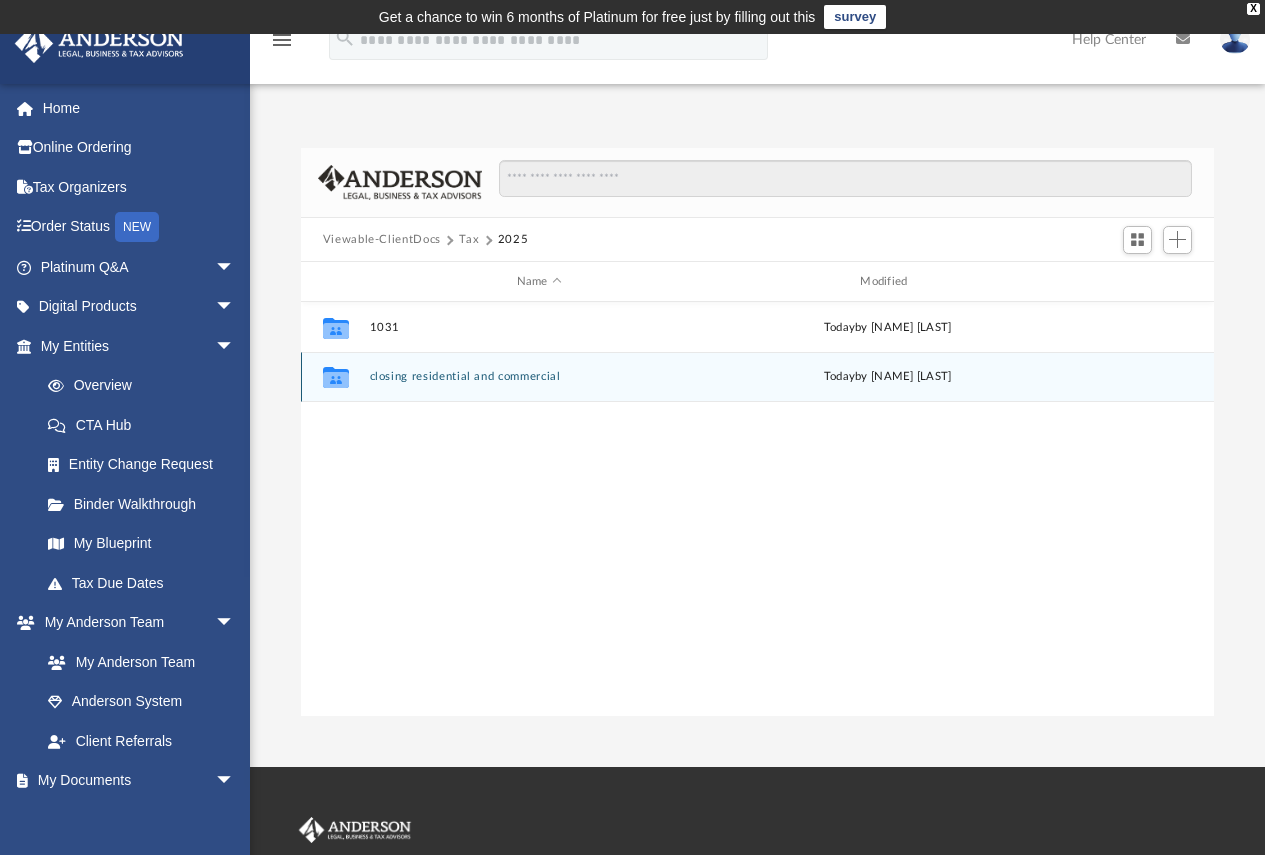click on "closing residential and commercial" at bounding box center [539, 377] 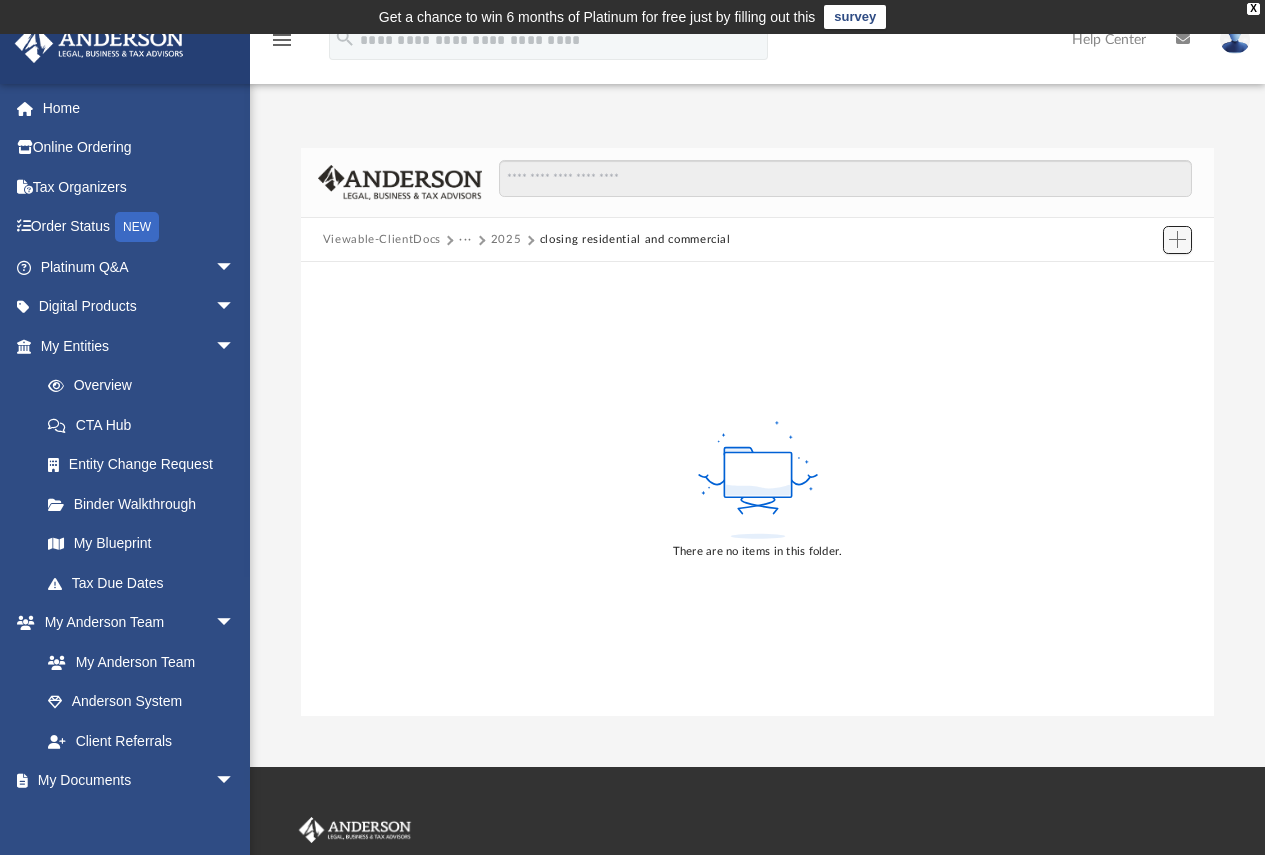 click at bounding box center [1177, 239] 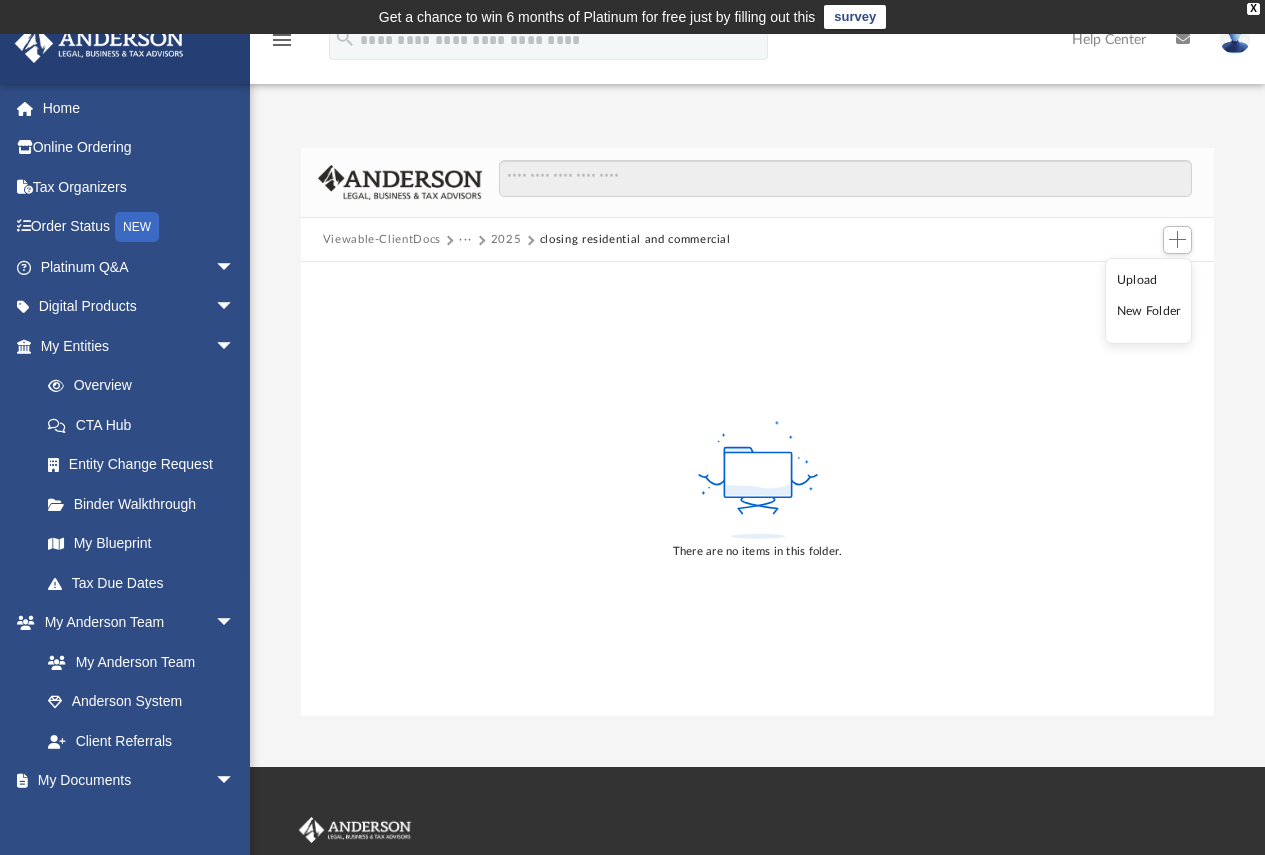 click on "Upload" at bounding box center [1149, 280] 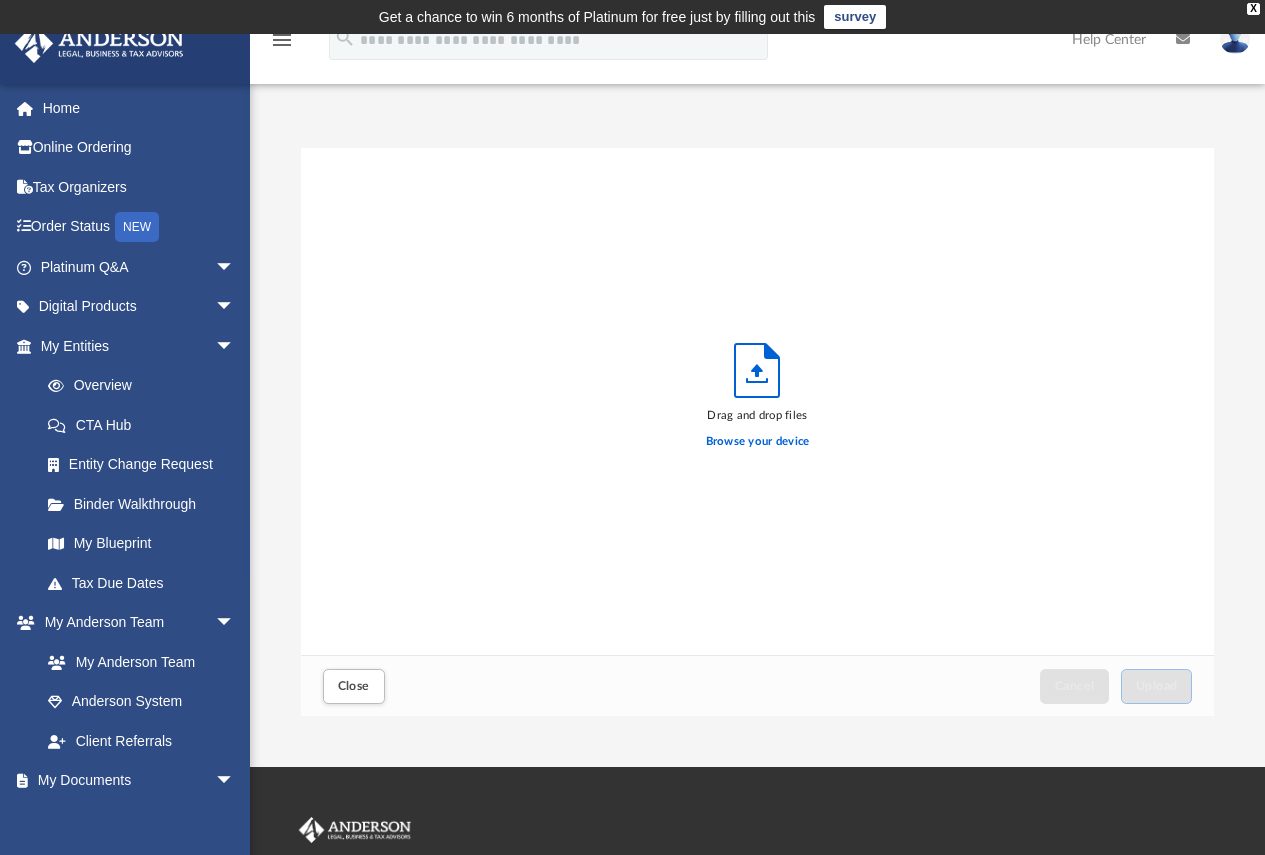 scroll, scrollTop: 16, scrollLeft: 16, axis: both 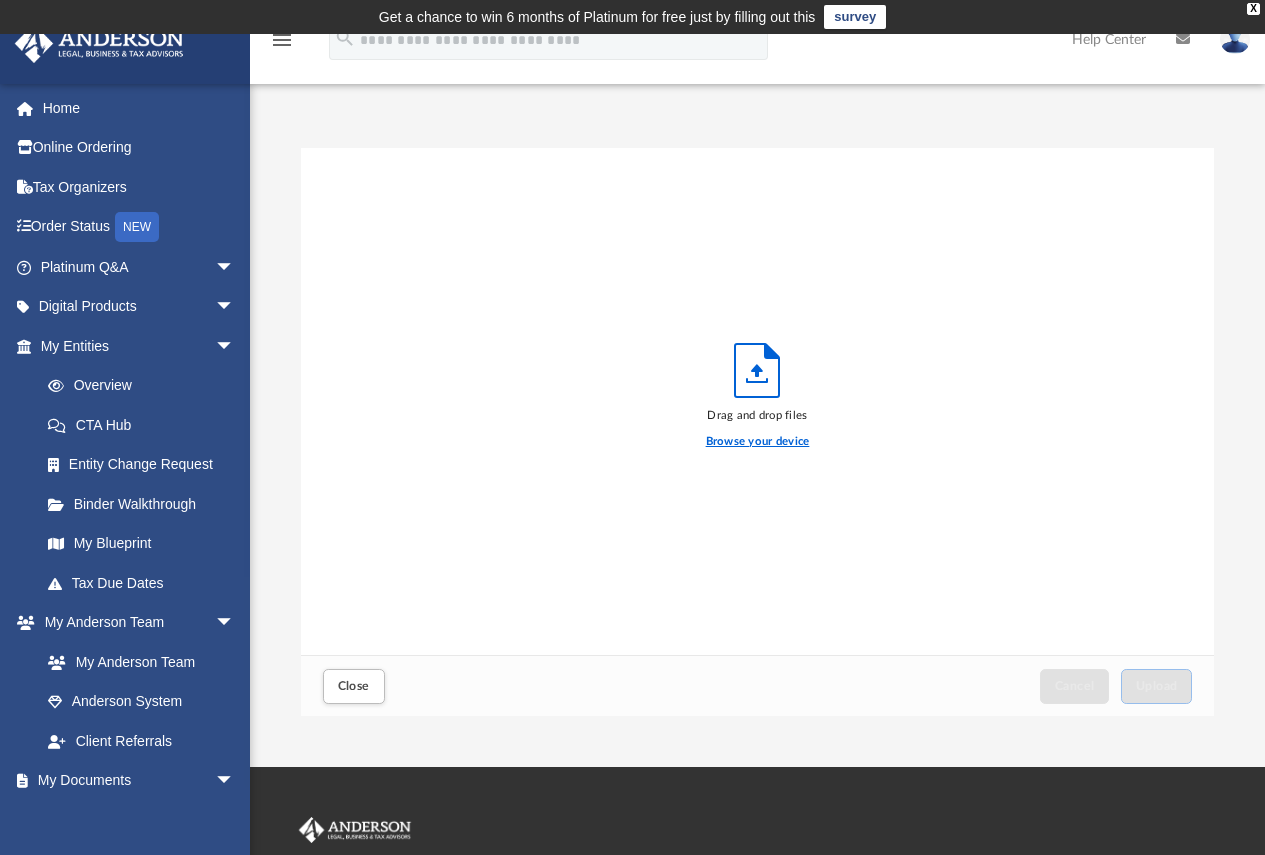 click on "Browse your device" at bounding box center (758, 442) 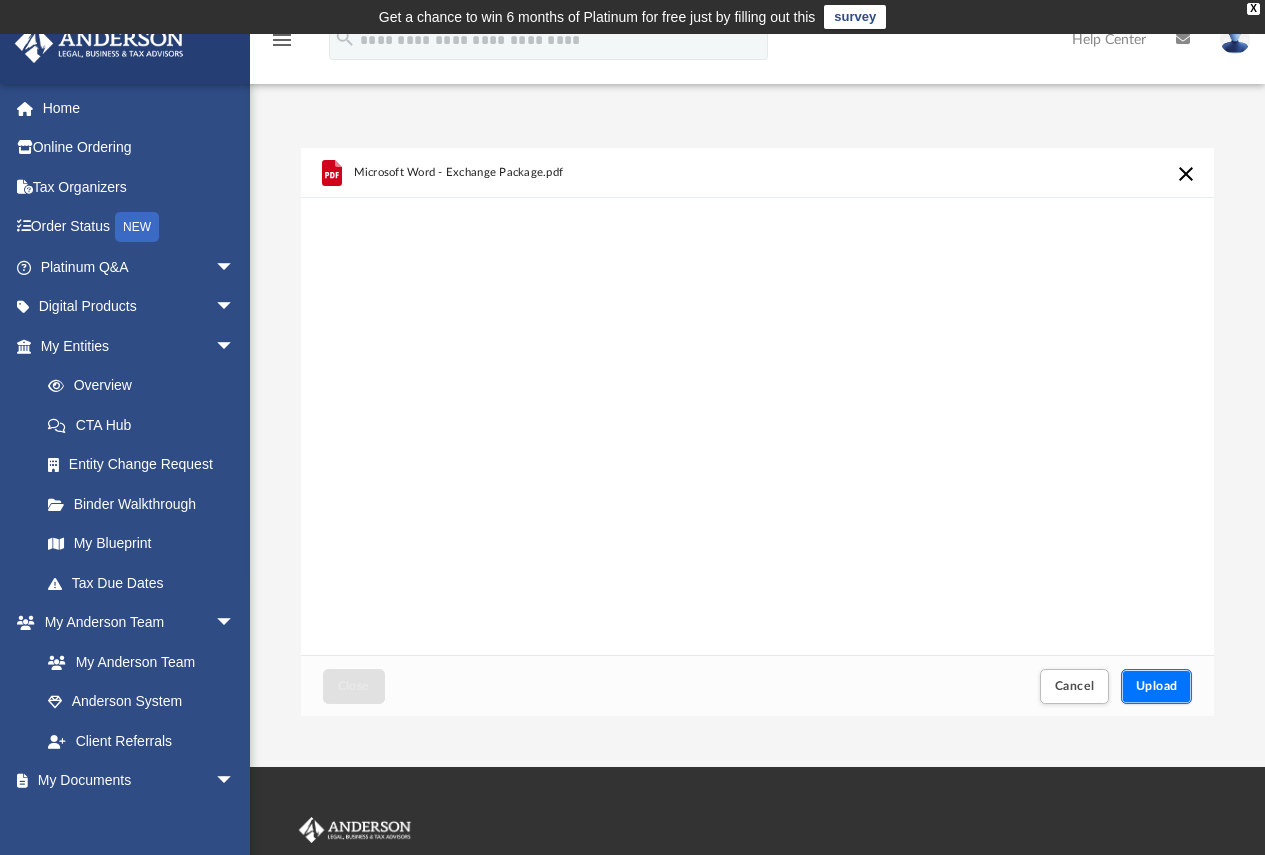 click on "Upload" at bounding box center (1157, 686) 